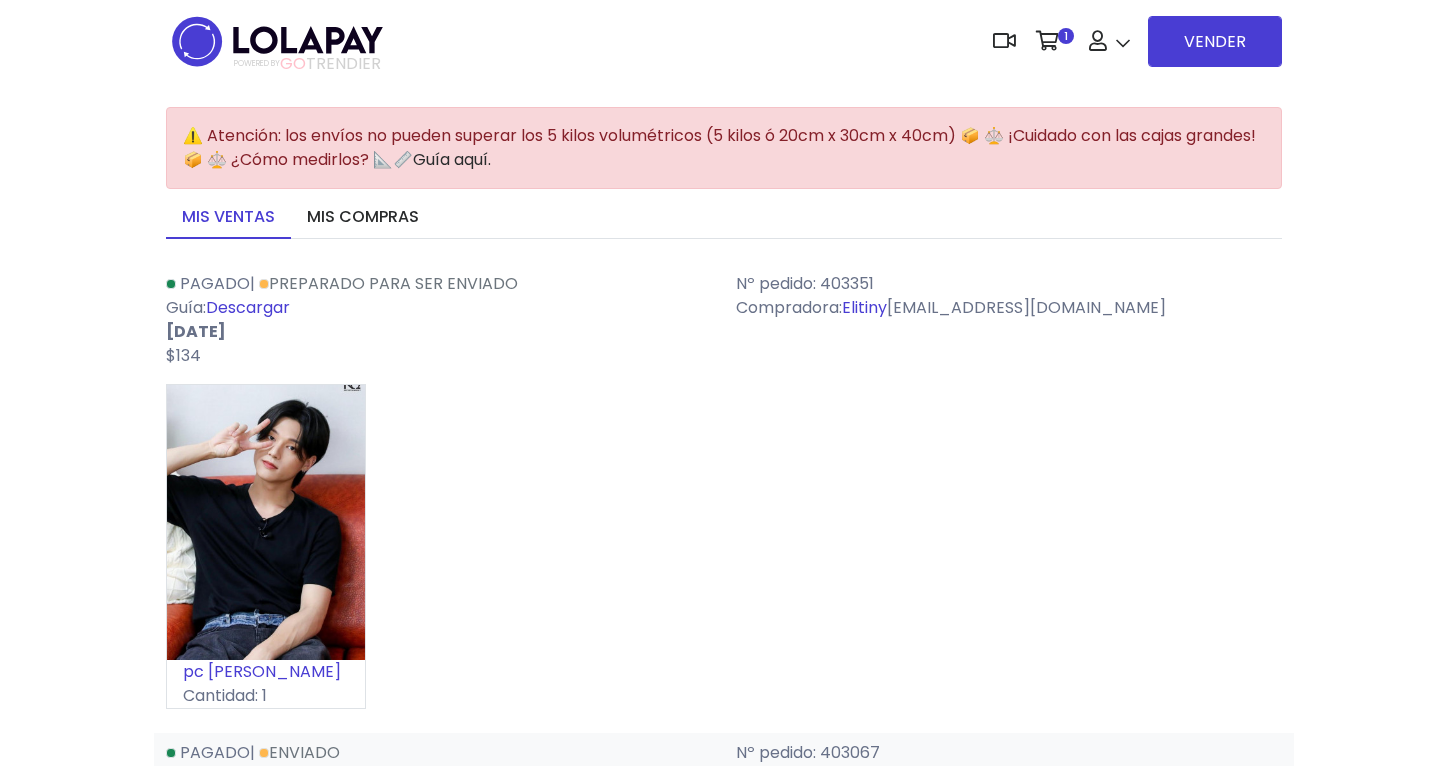 scroll, scrollTop: 0, scrollLeft: 0, axis: both 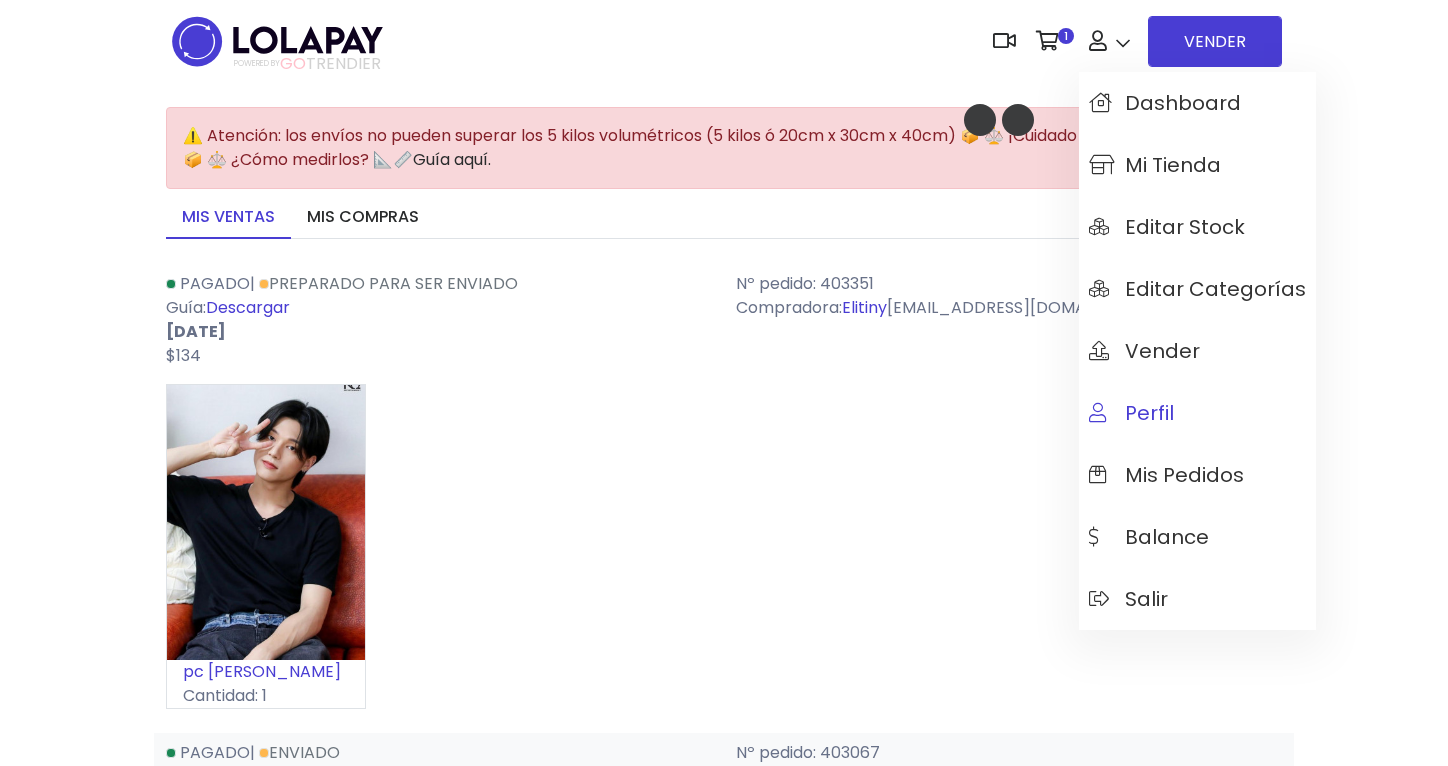 click on "Perfil" at bounding box center (1131, 413) 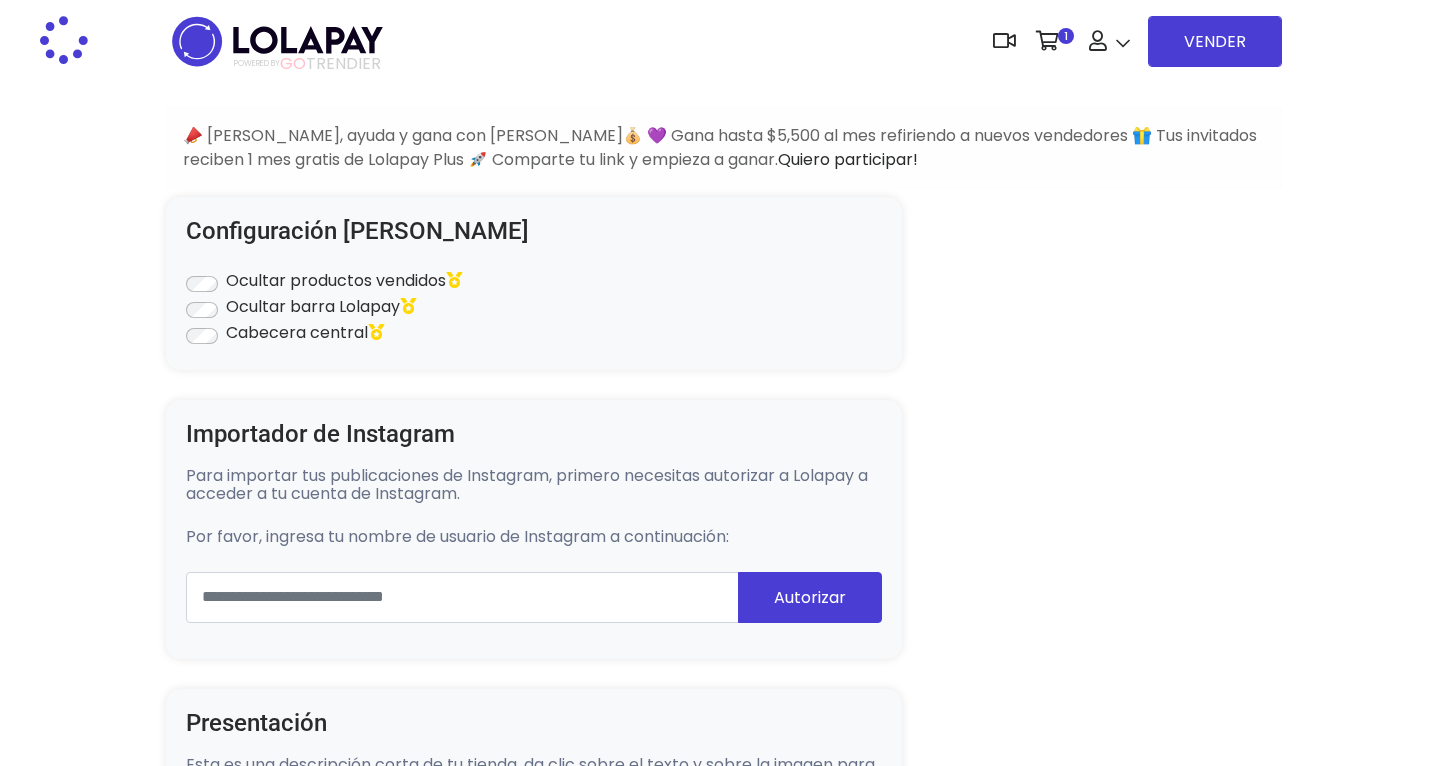 scroll, scrollTop: 0, scrollLeft: 0, axis: both 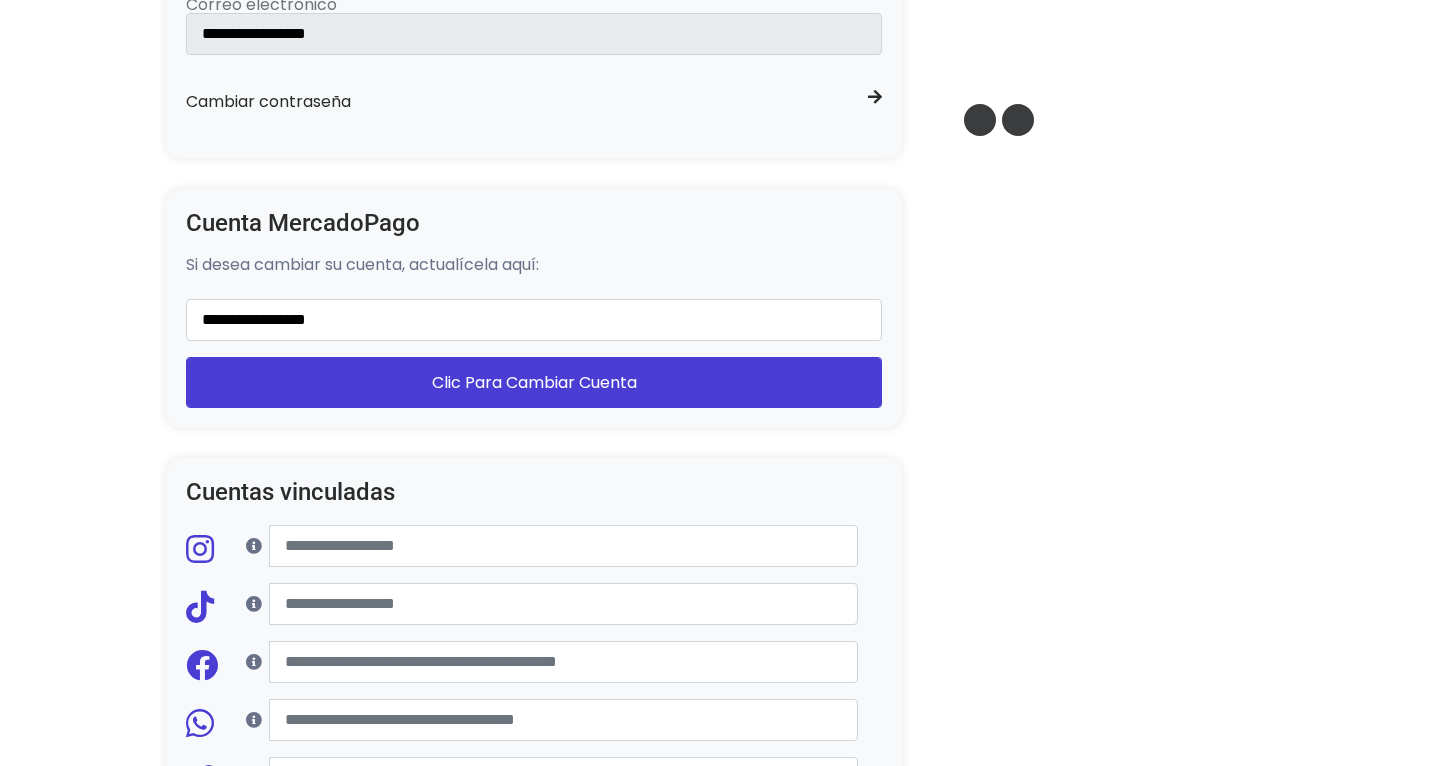 click on "Convierte tu oferta para desbloquear esta acción
ACTUAL
Plan gratuito
5 ventas sin costo al mes
✅  Ventas limitadas
❌  Renovación de guías
❌  Reviews
❌  Guías al instante
RECOMENDADO" at bounding box center (724, 215) 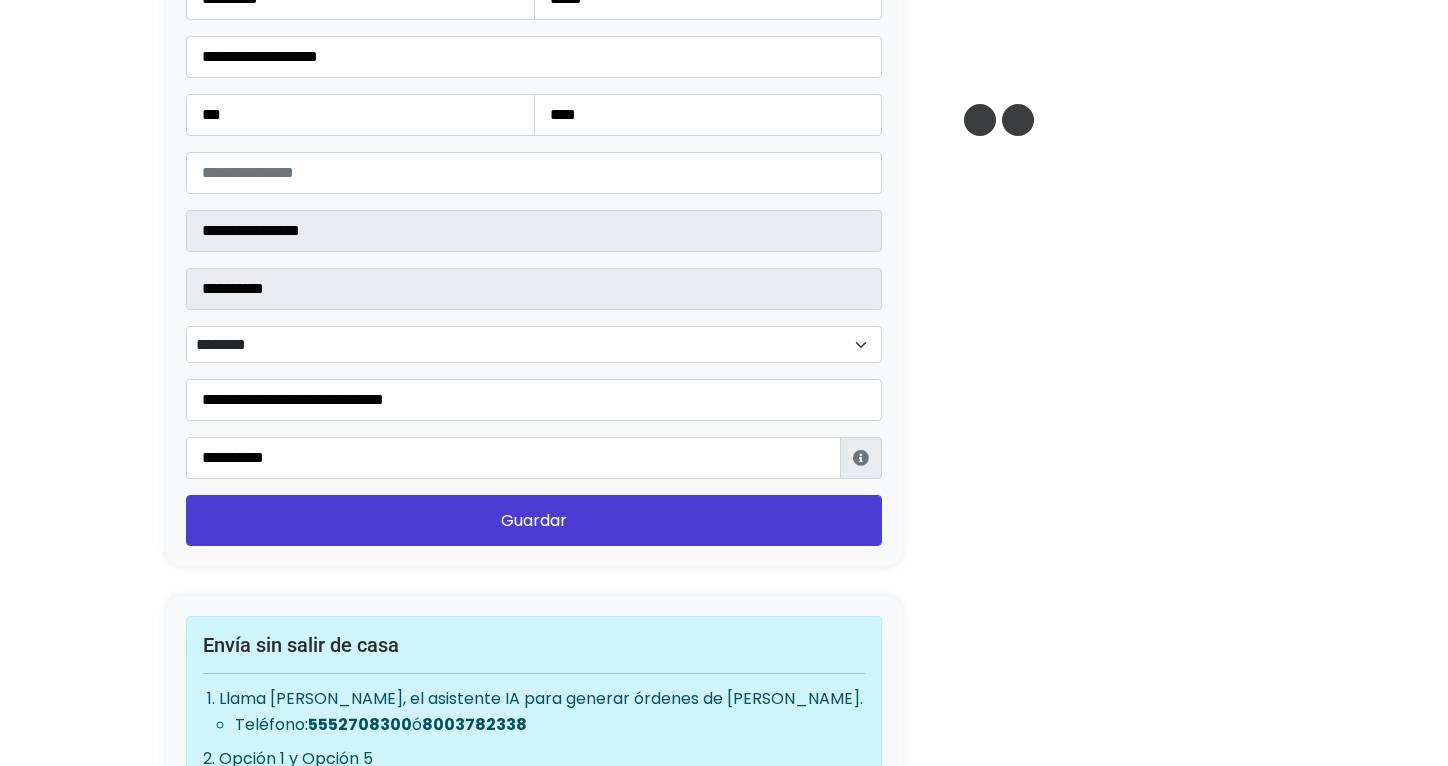 scroll, scrollTop: 2584, scrollLeft: 0, axis: vertical 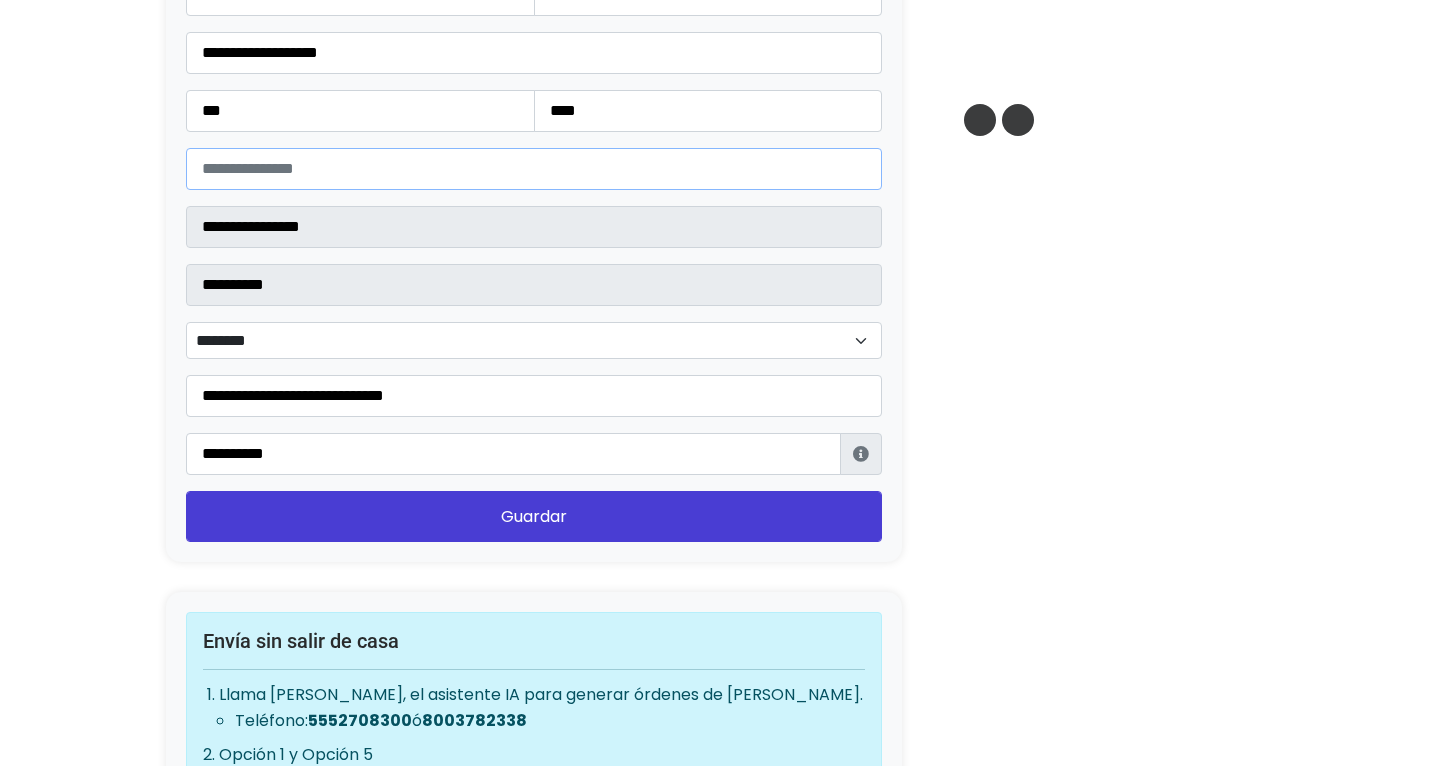 drag, startPoint x: 248, startPoint y: 155, endPoint x: 107, endPoint y: 185, distance: 144.15616 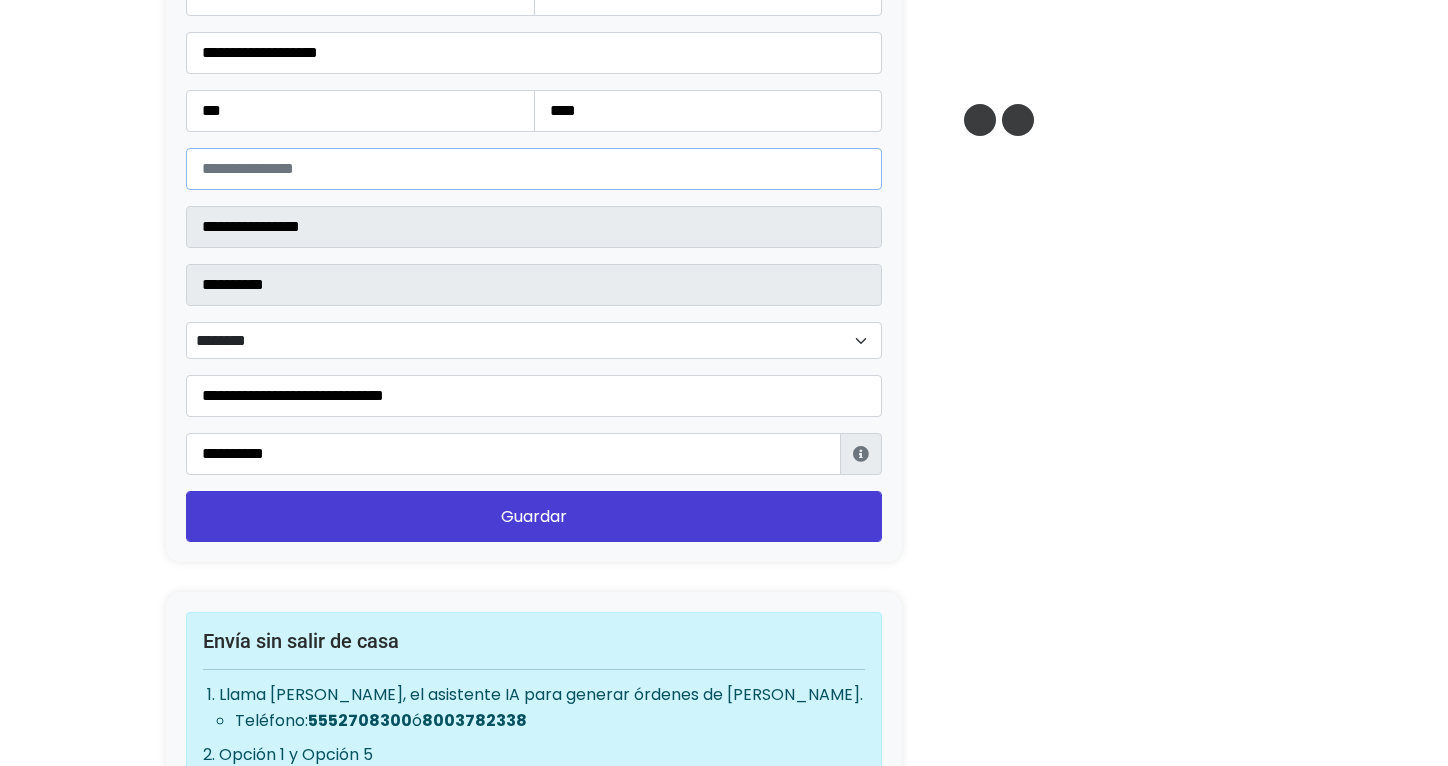 paste on "*****" 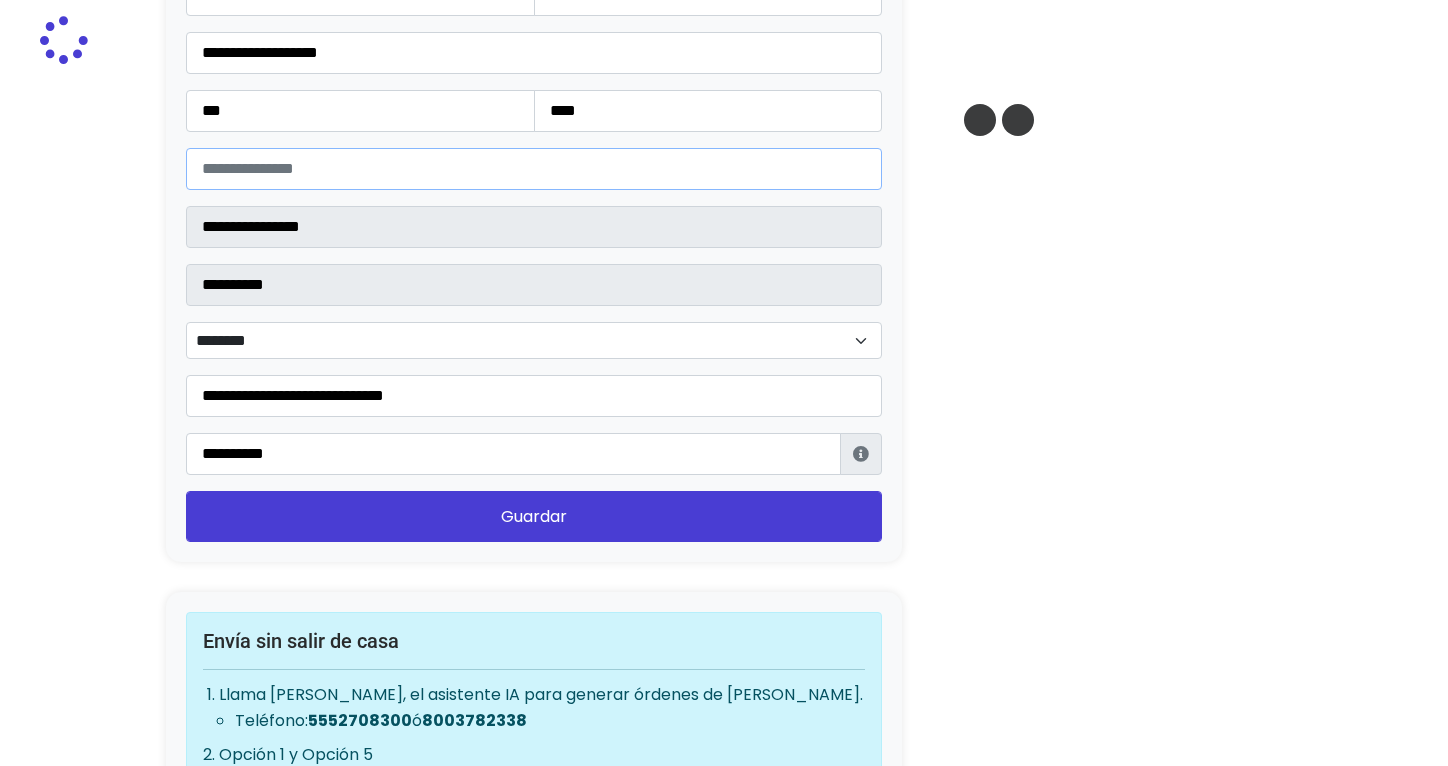 type on "**********" 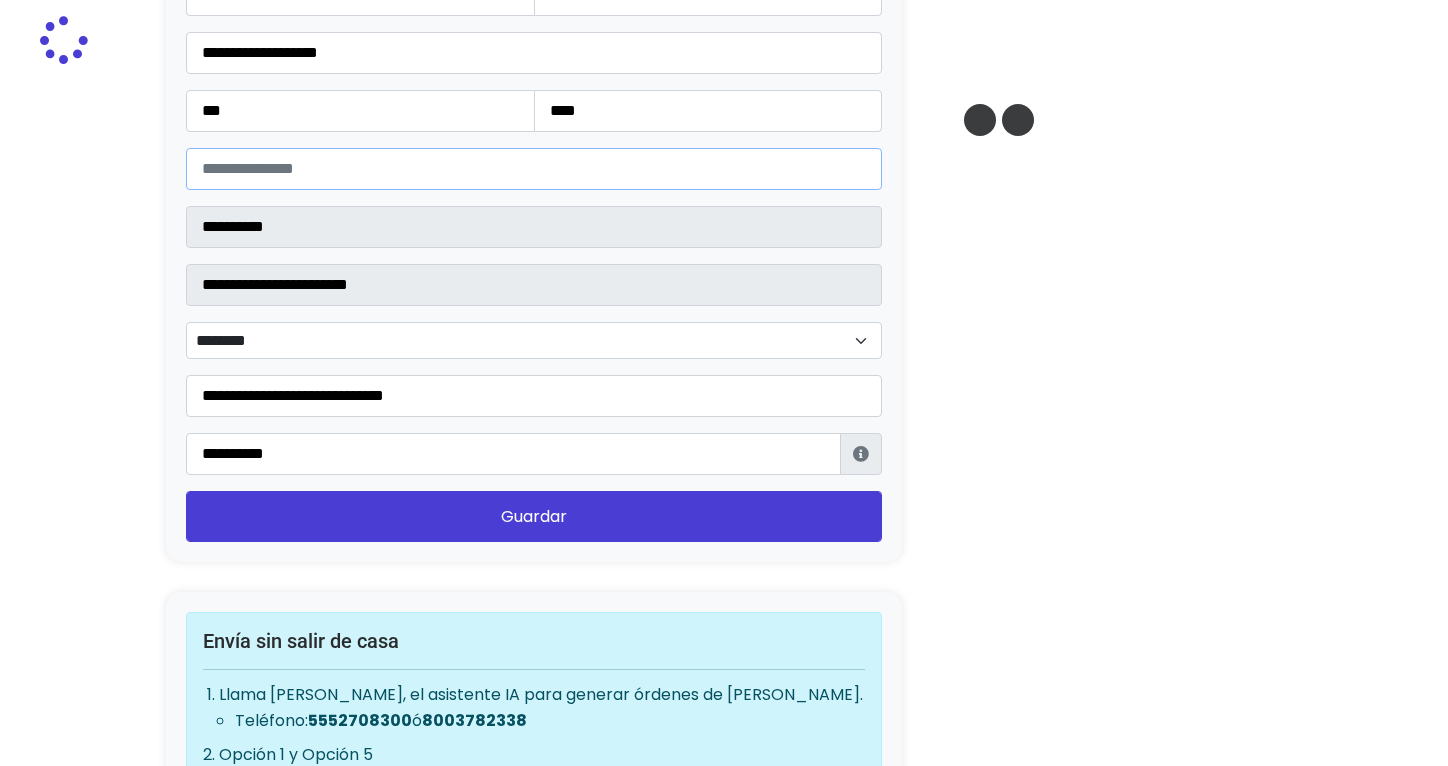 select 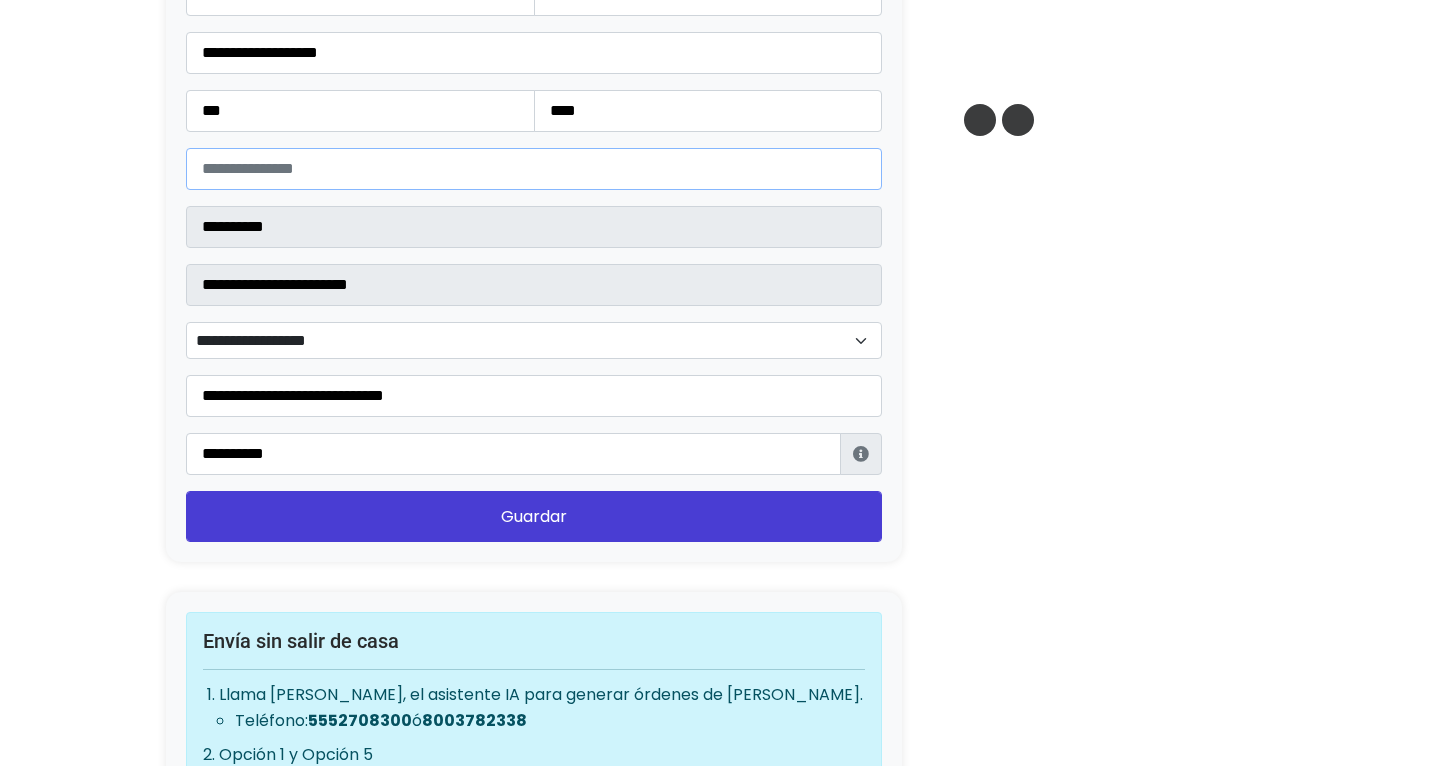 type on "*****" 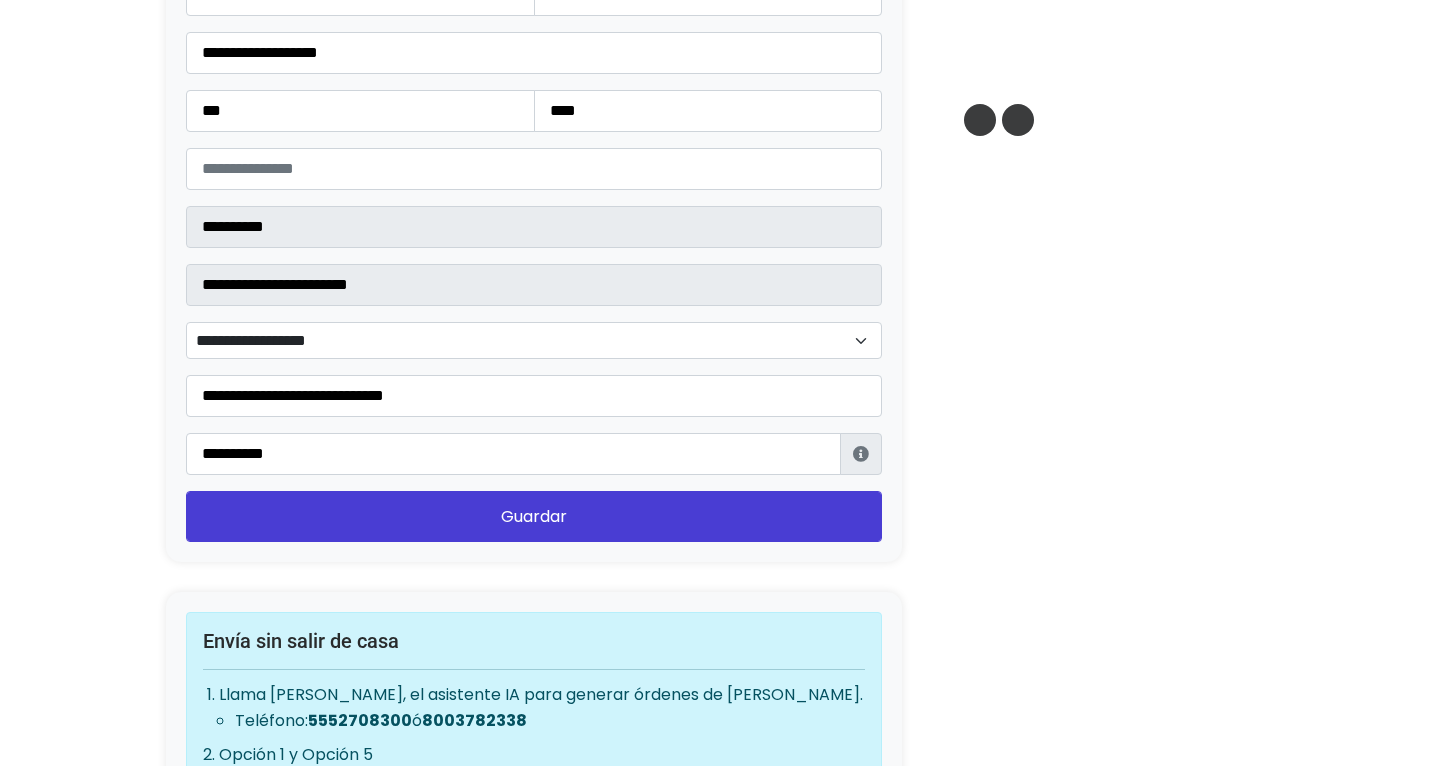 click on "Convierte tu oferta para desbloquear esta acción
ACTUAL
Plan gratuito
5 ventas sin costo al mes
✅  Ventas limitadas
❌  Renovación de guías
❌  Reviews
❌  Guías al instante
RECOMENDADO" at bounding box center (724, -802) 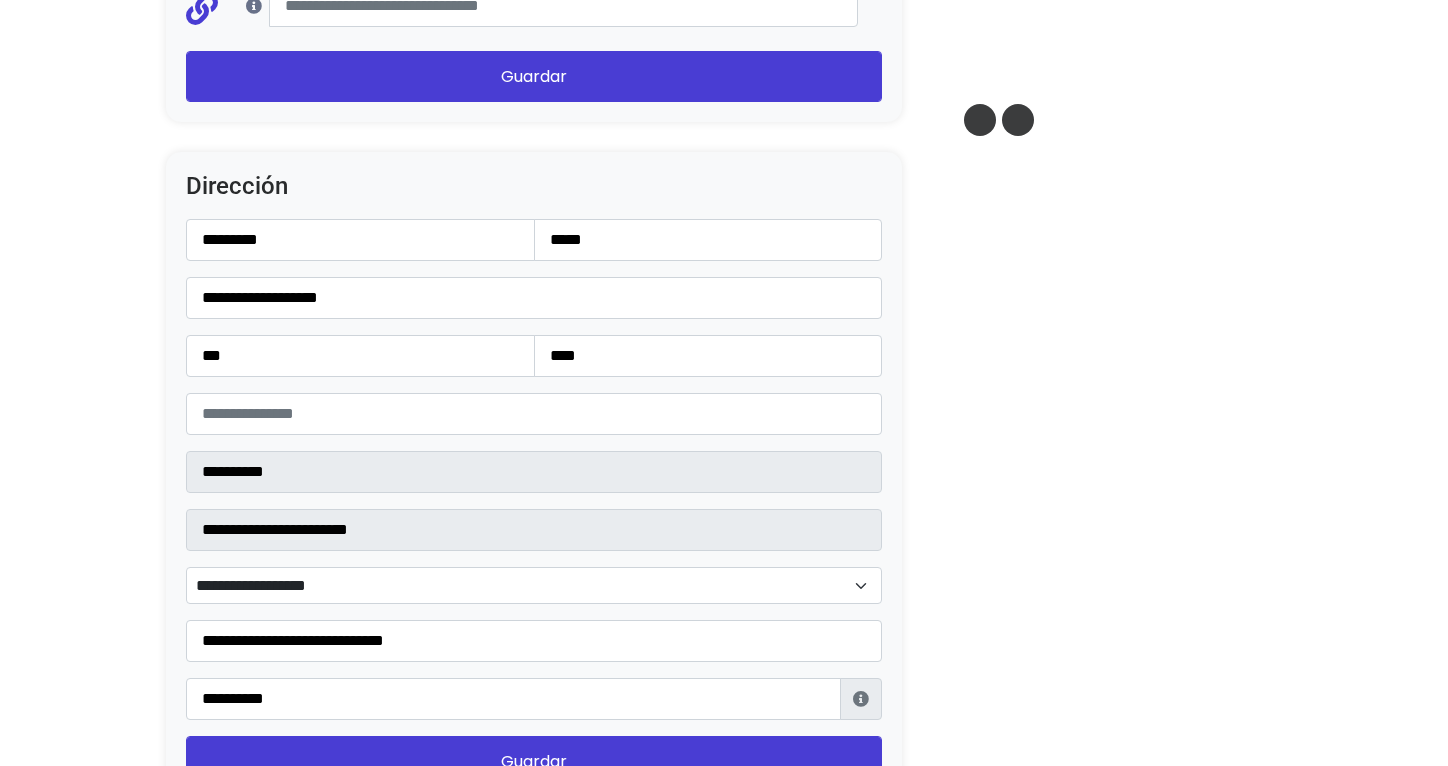 scroll, scrollTop: 2315, scrollLeft: 0, axis: vertical 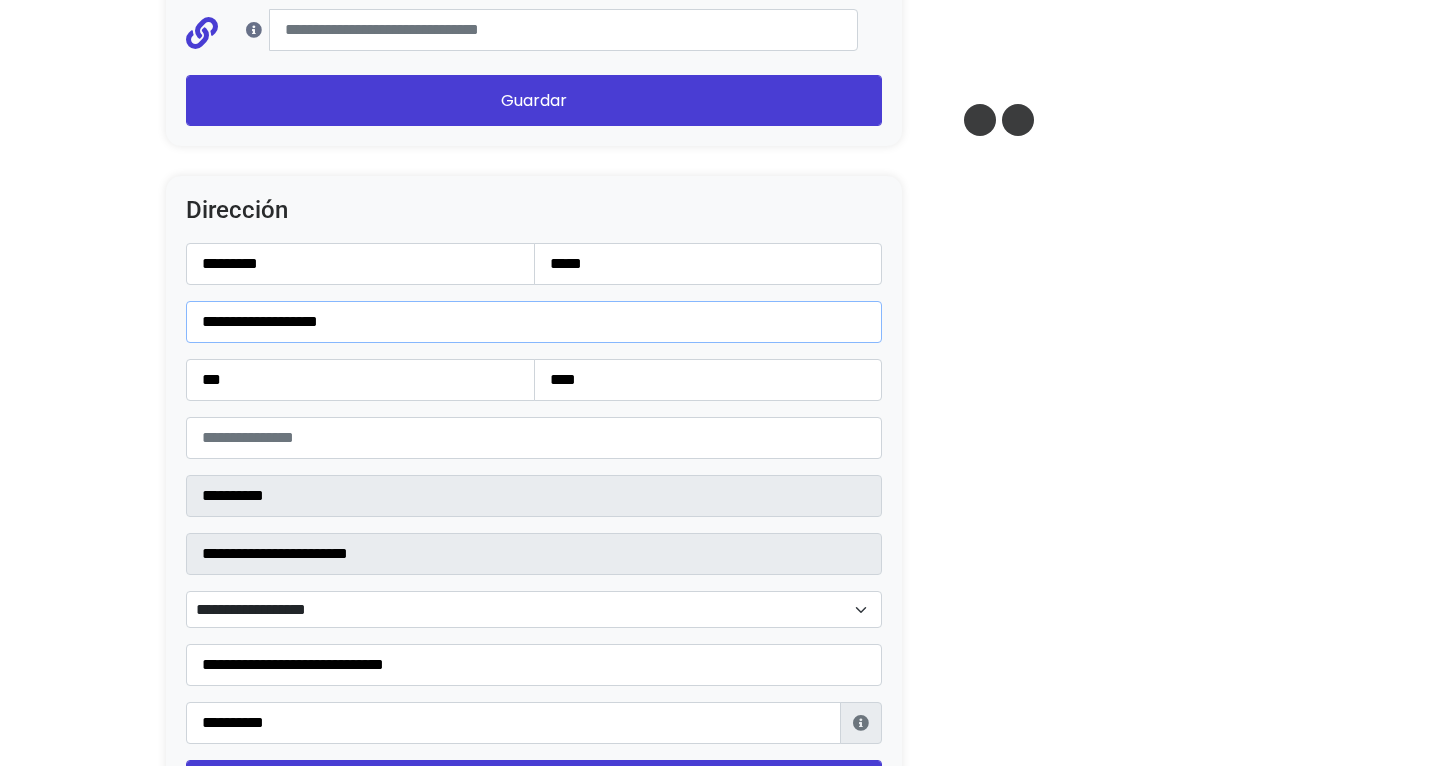 drag, startPoint x: 520, startPoint y: 304, endPoint x: 204, endPoint y: 312, distance: 316.10126 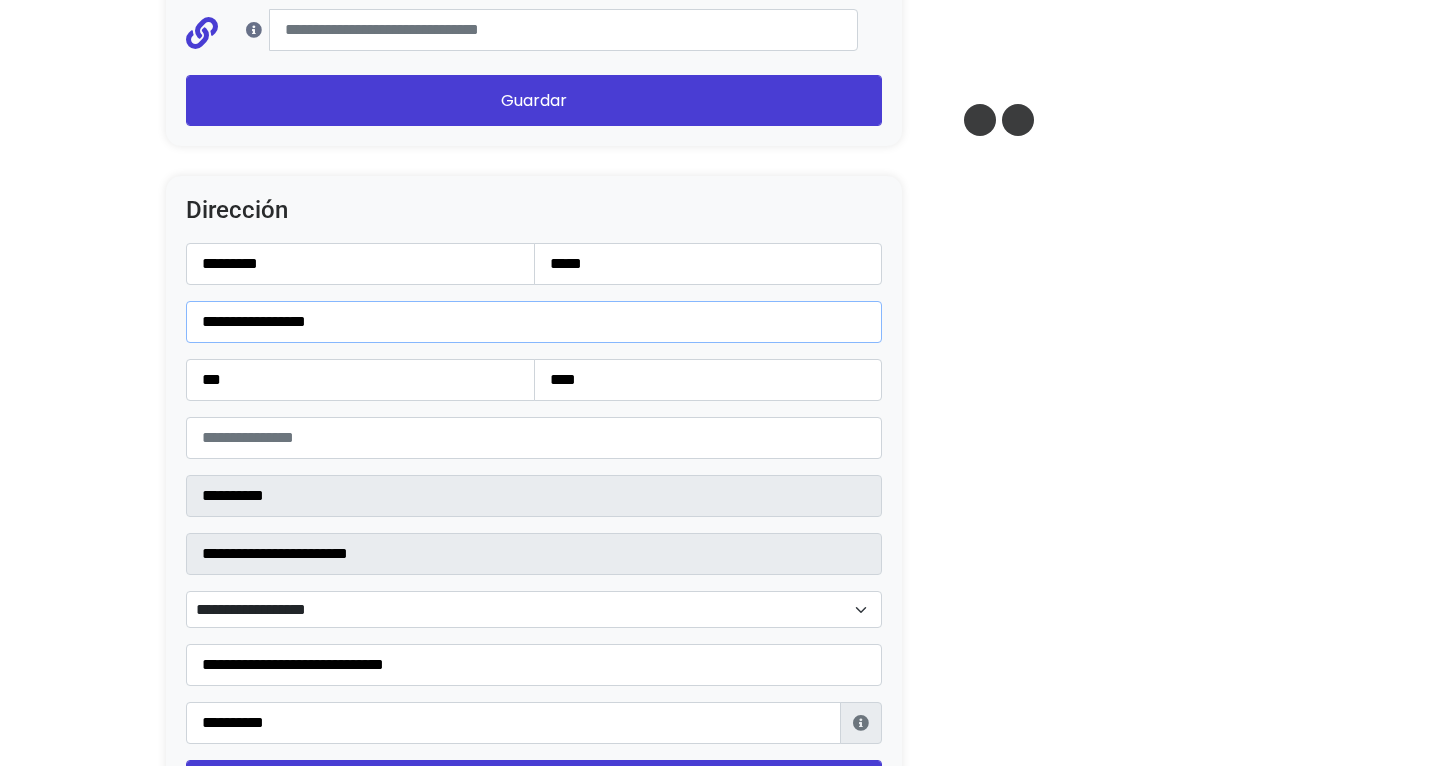 drag, startPoint x: 347, startPoint y: 325, endPoint x: 321, endPoint y: 315, distance: 27.856777 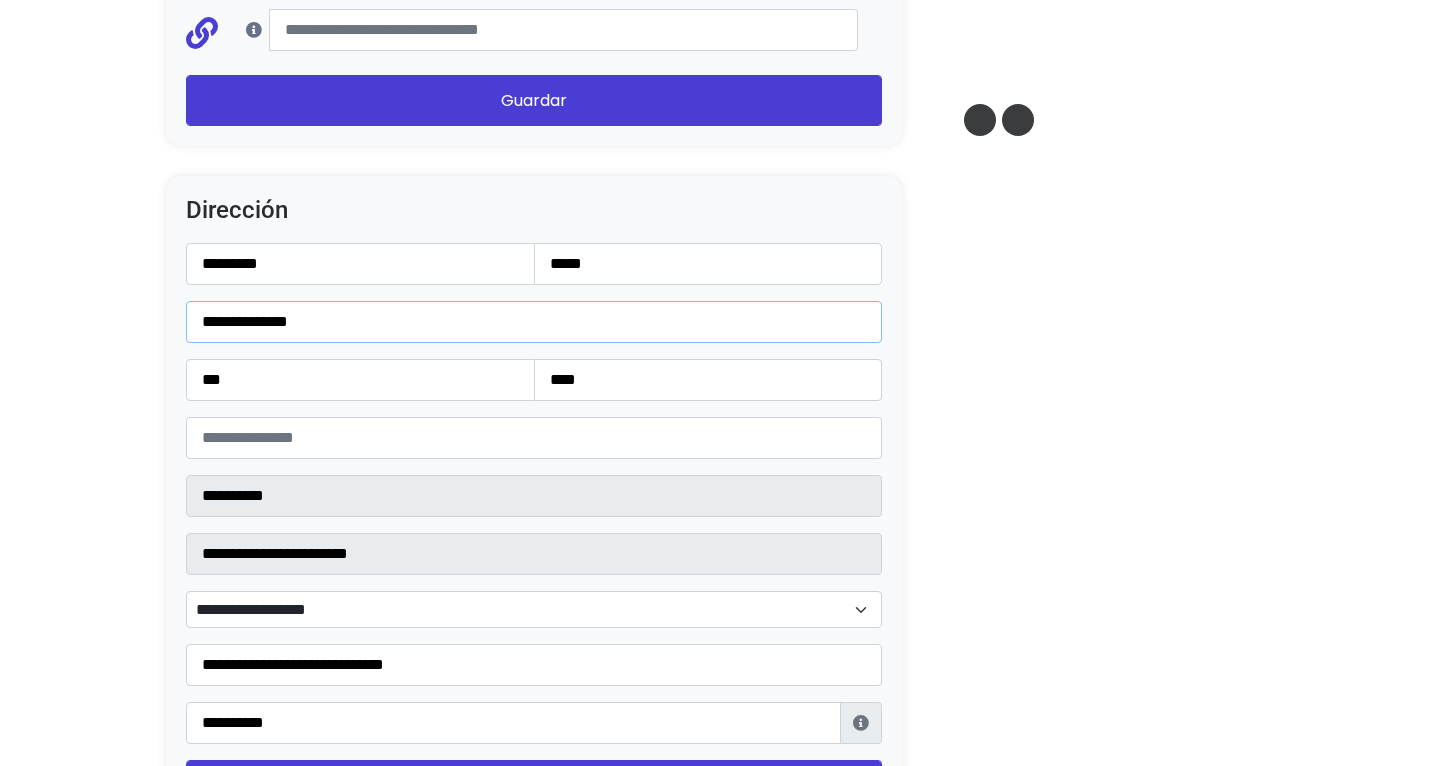 type on "**********" 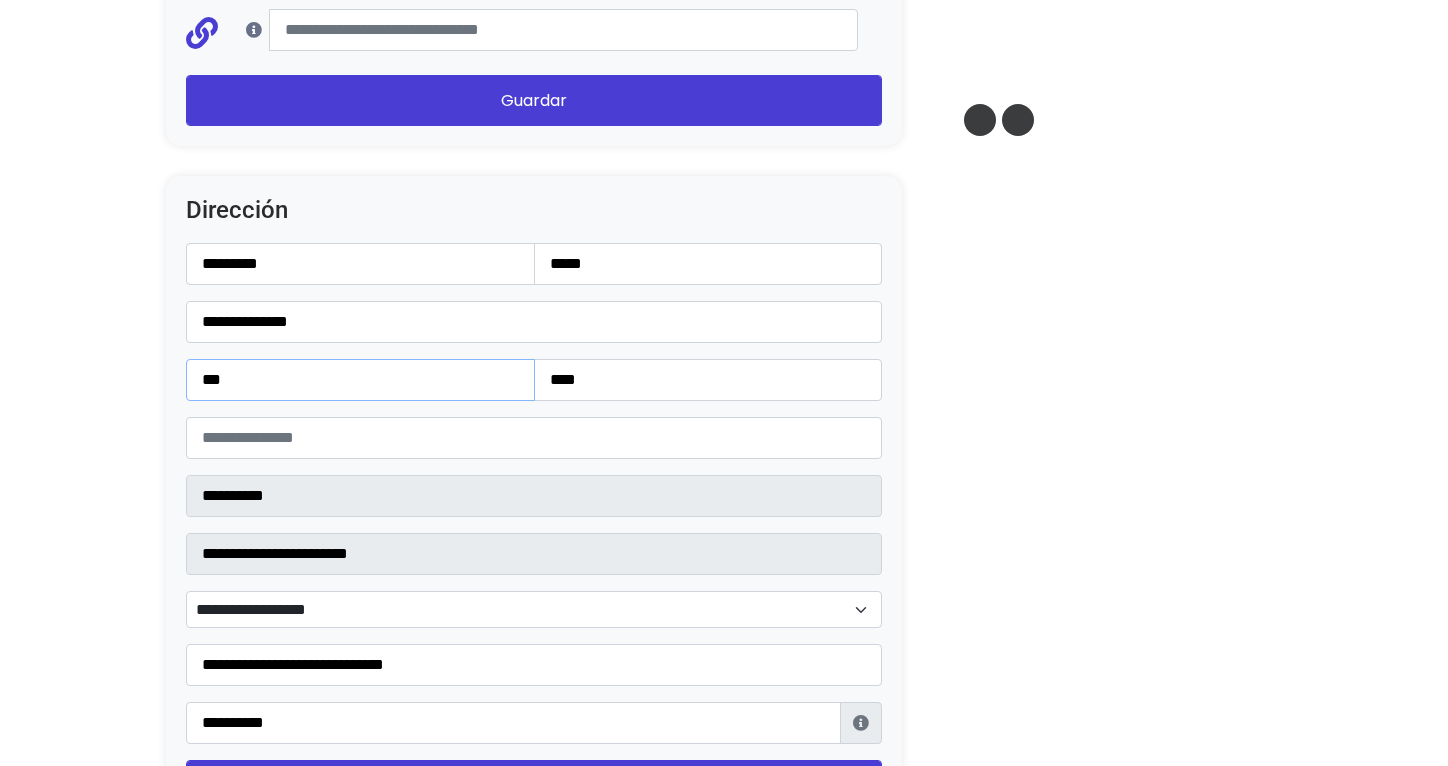 drag, startPoint x: 292, startPoint y: 377, endPoint x: 64, endPoint y: 385, distance: 228.1403 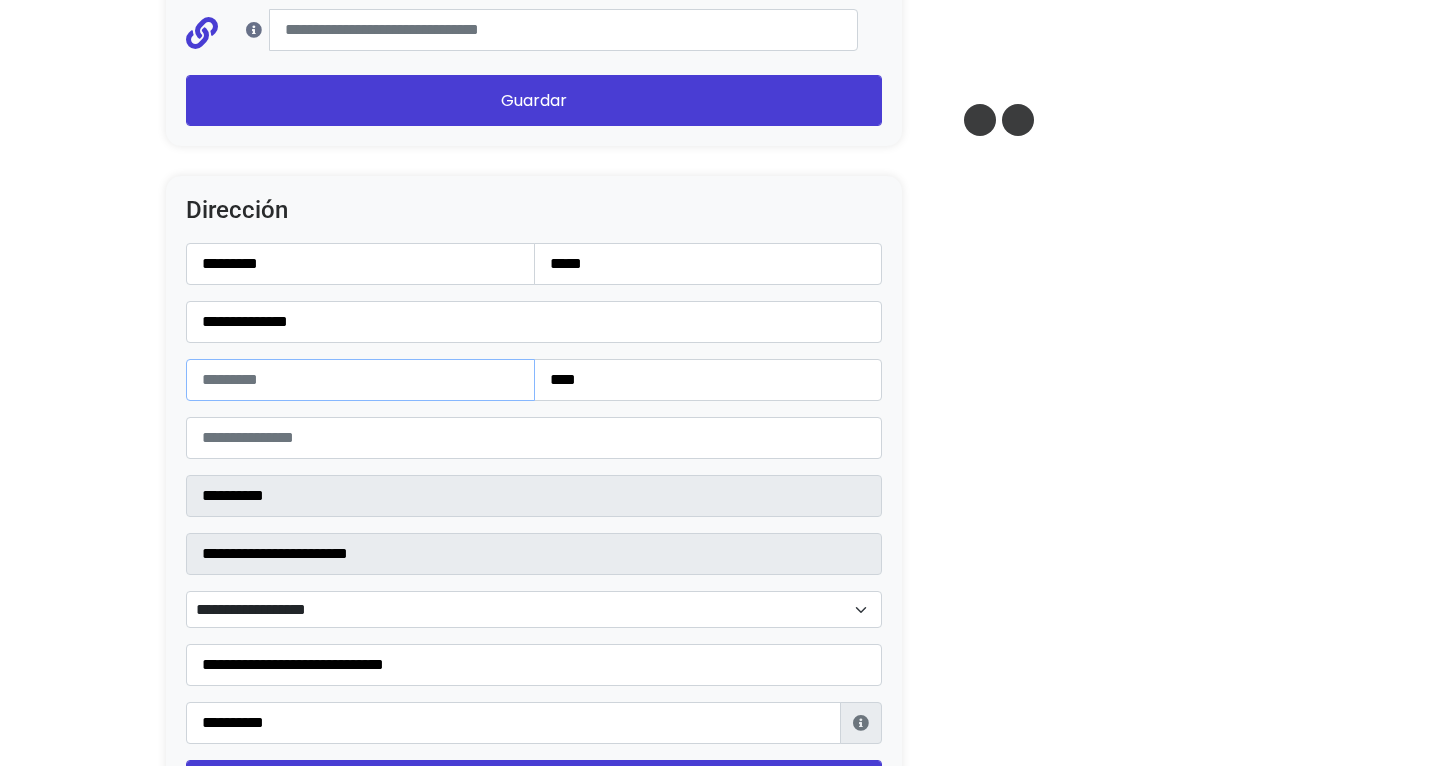 paste on "***" 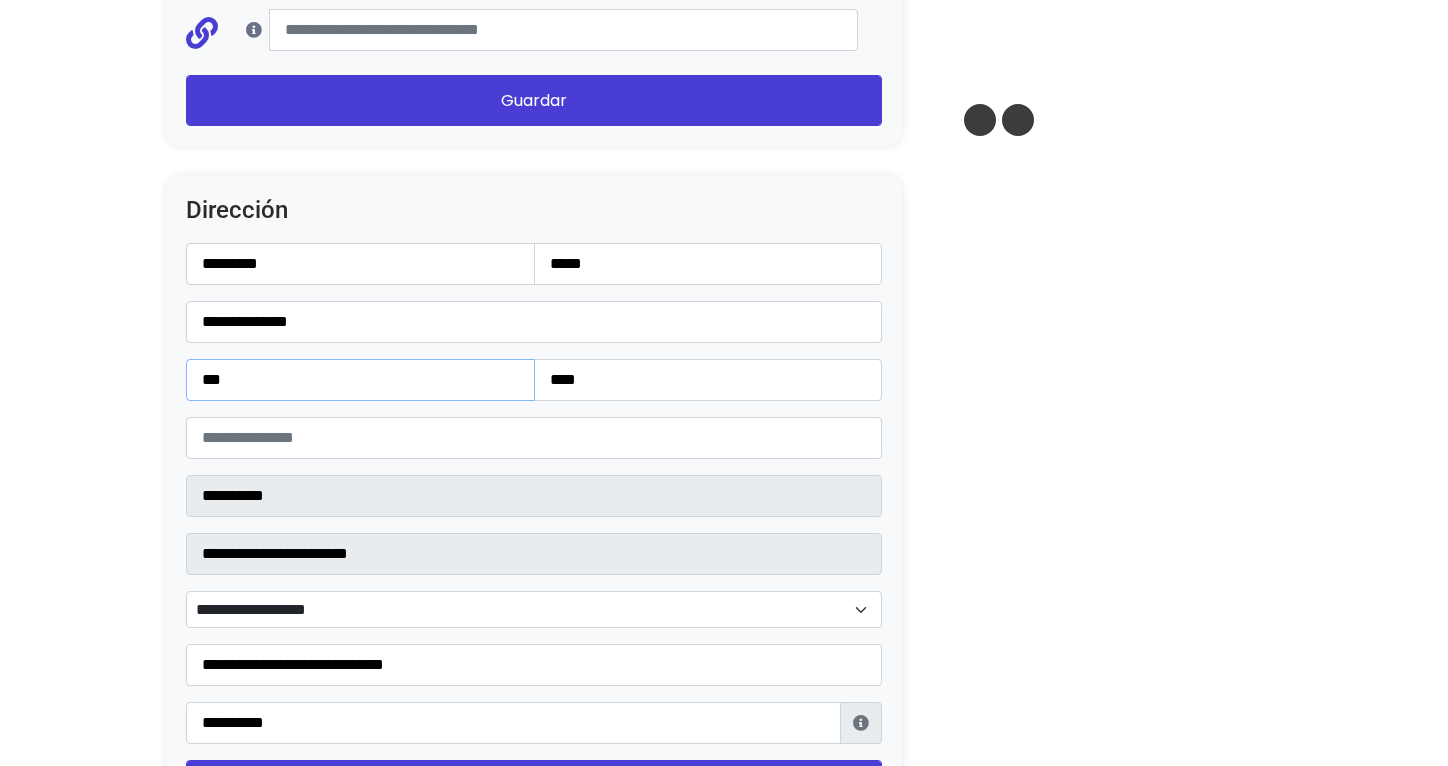 type on "***" 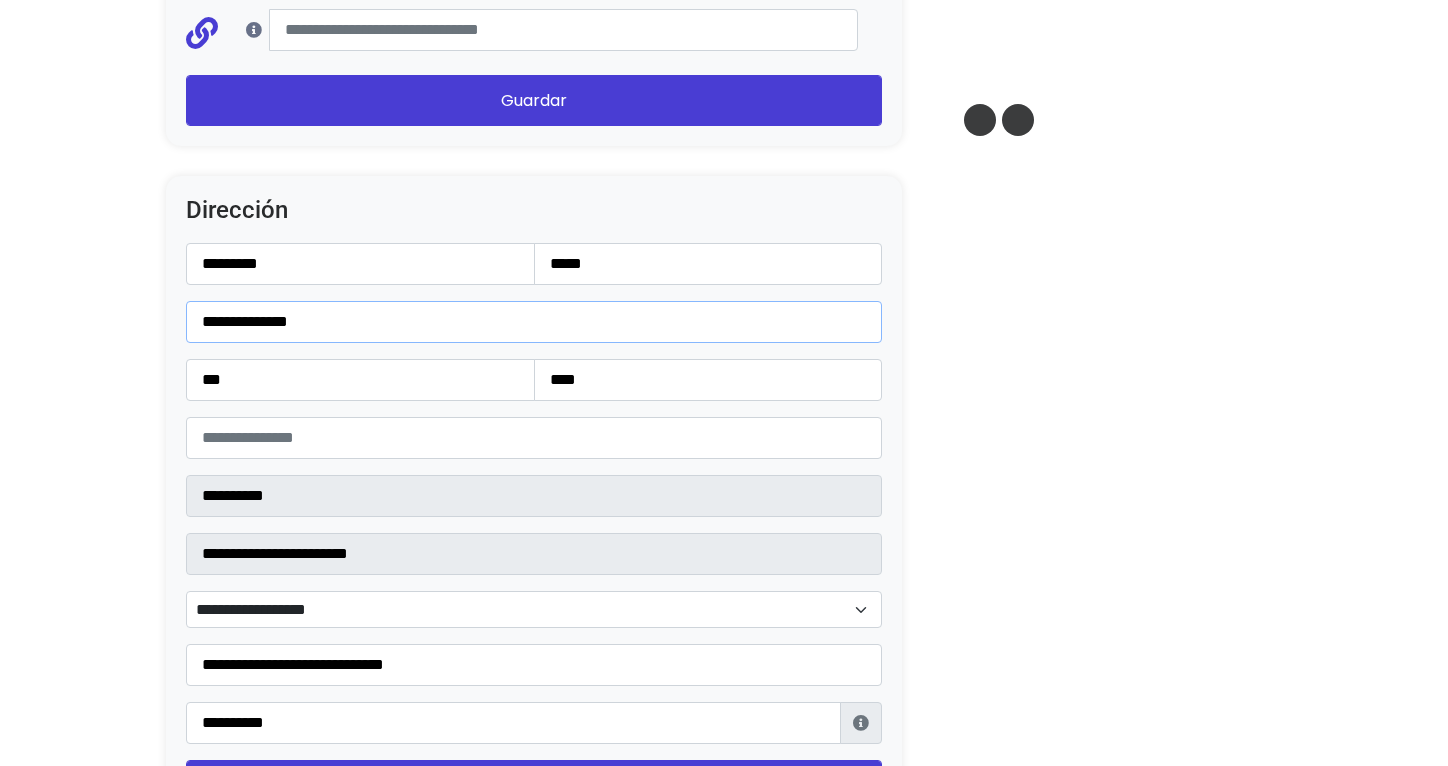 click on "**********" at bounding box center [534, 322] 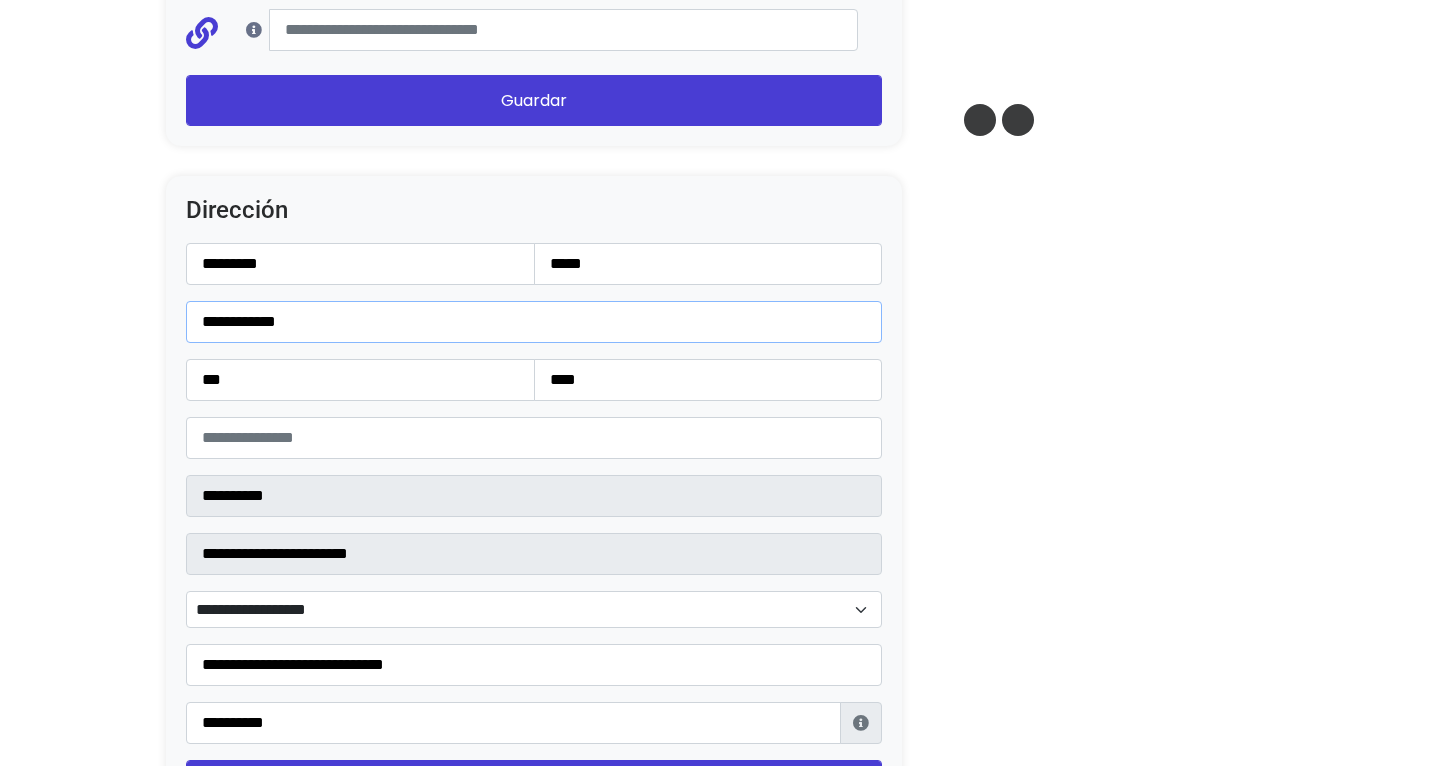 type on "**********" 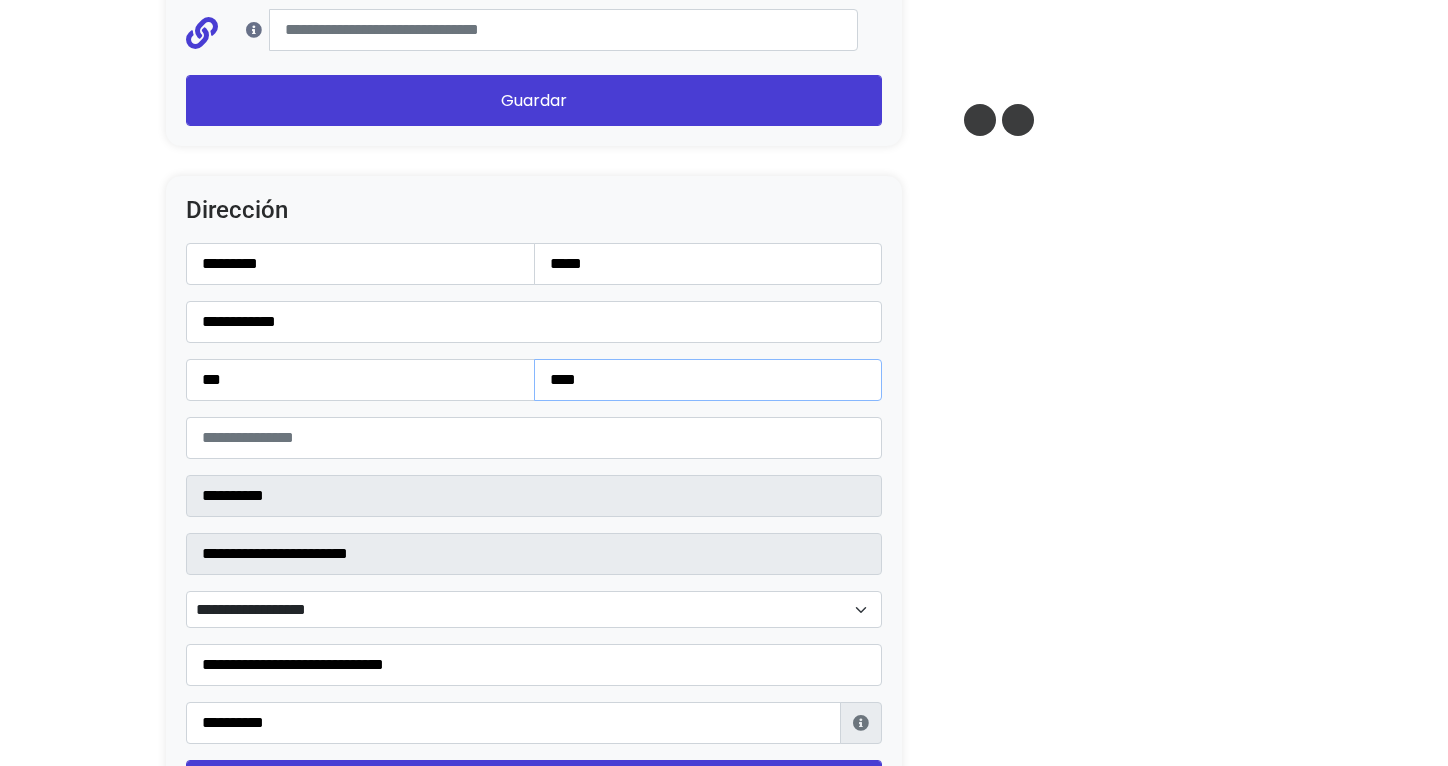 click on "****" at bounding box center [708, 380] 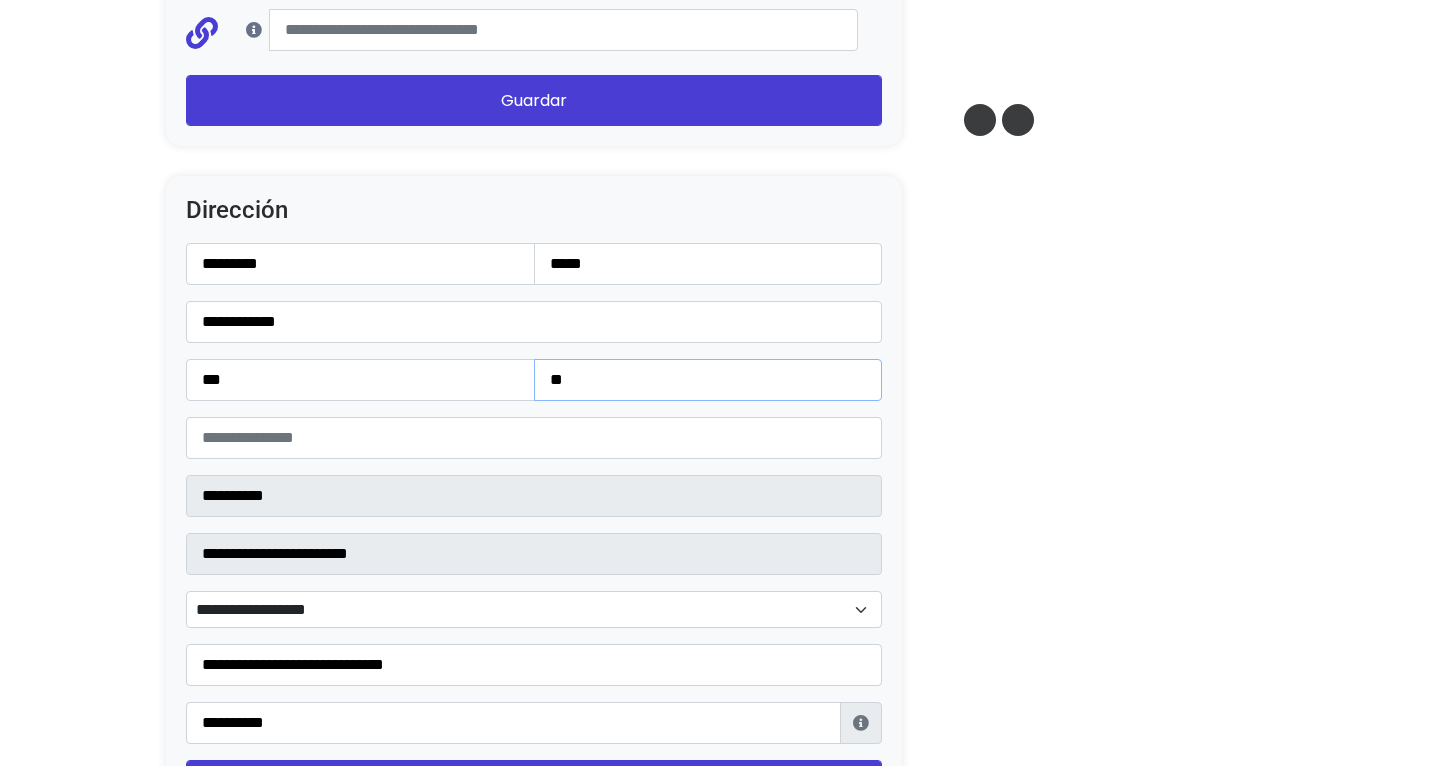 type on "*" 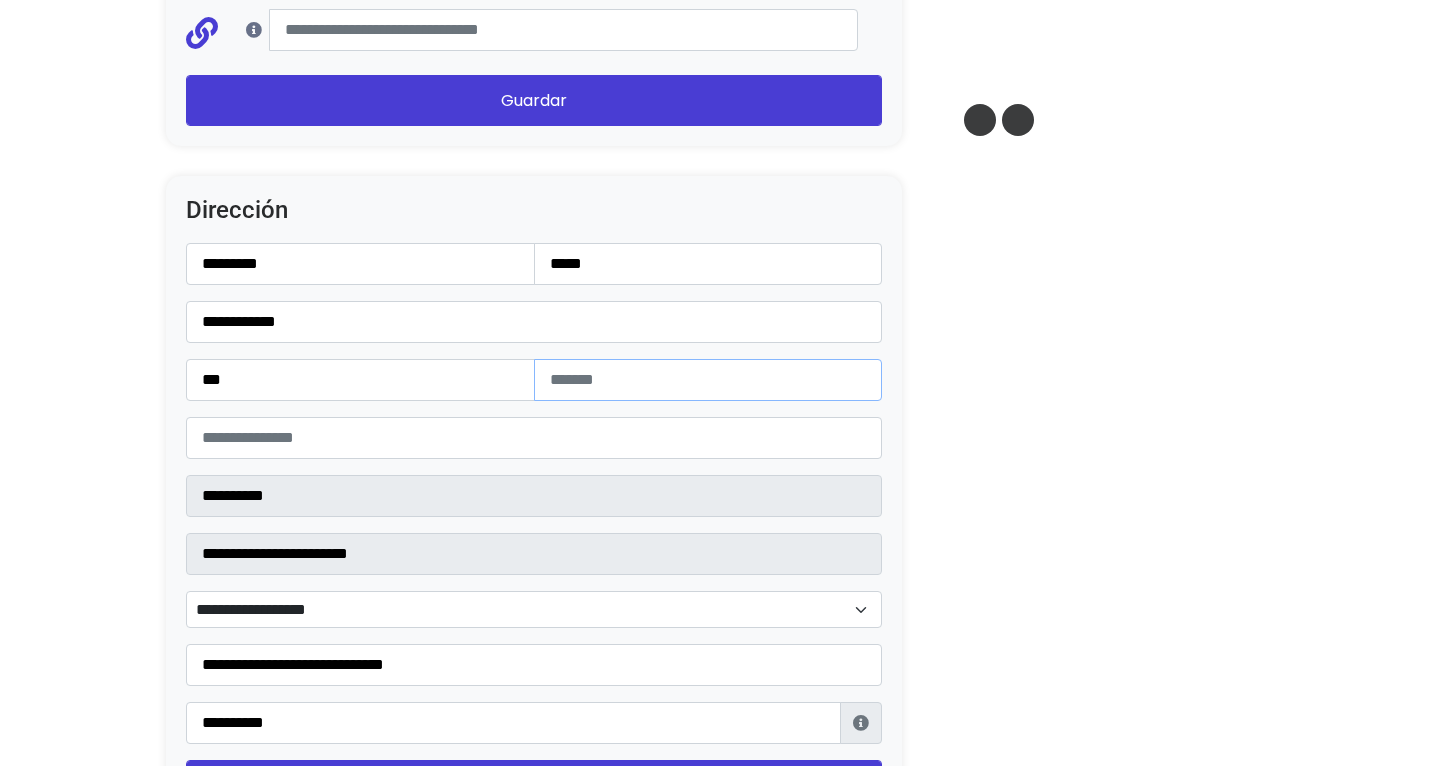 type 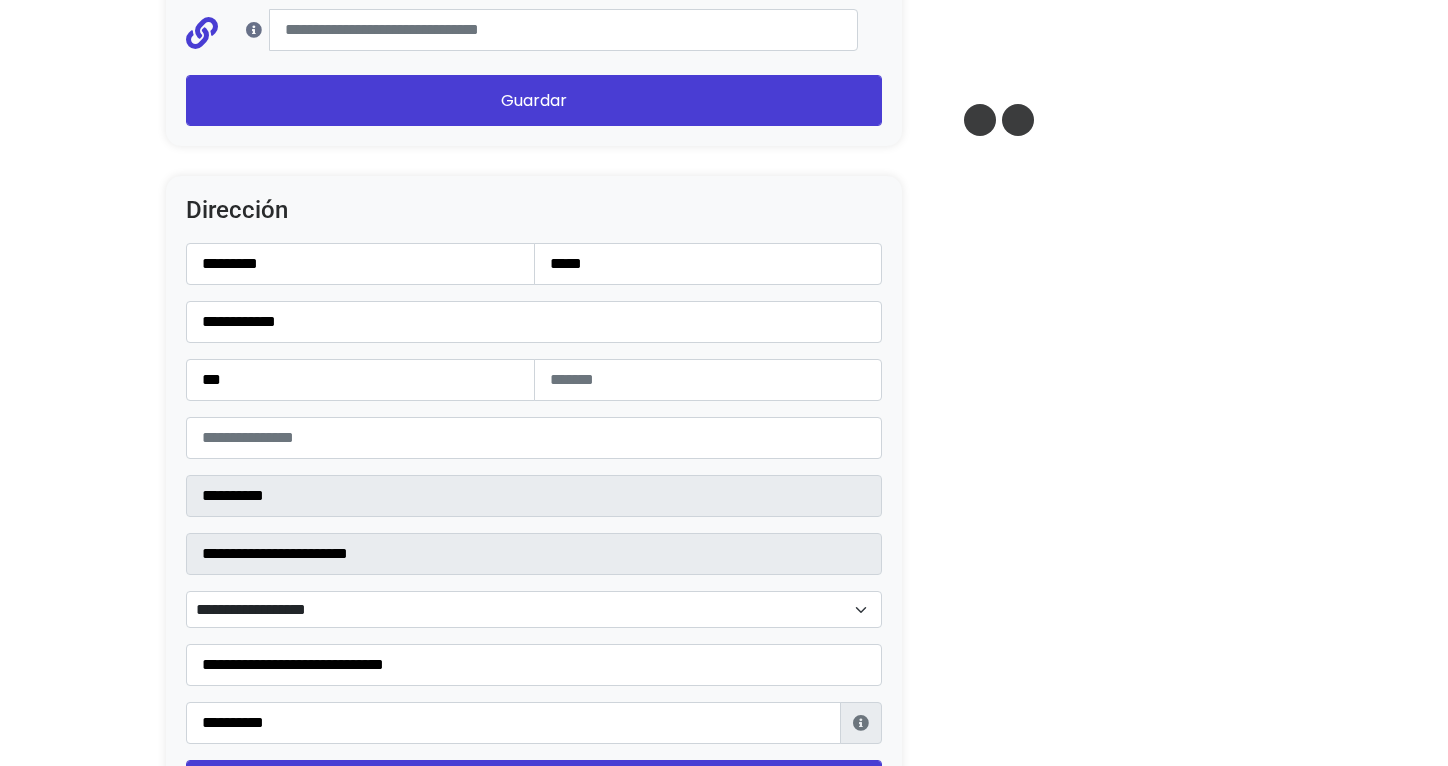 click on "Convierte tu oferta para desbloquear esta acción
ACTUAL
Plan gratuito
5 ventas sin costo al mes
✅  Ventas limitadas
❌  Renovación de guías
❌  Reviews
❌  Guías al instante
RECOMENDADO" at bounding box center [724, -533] 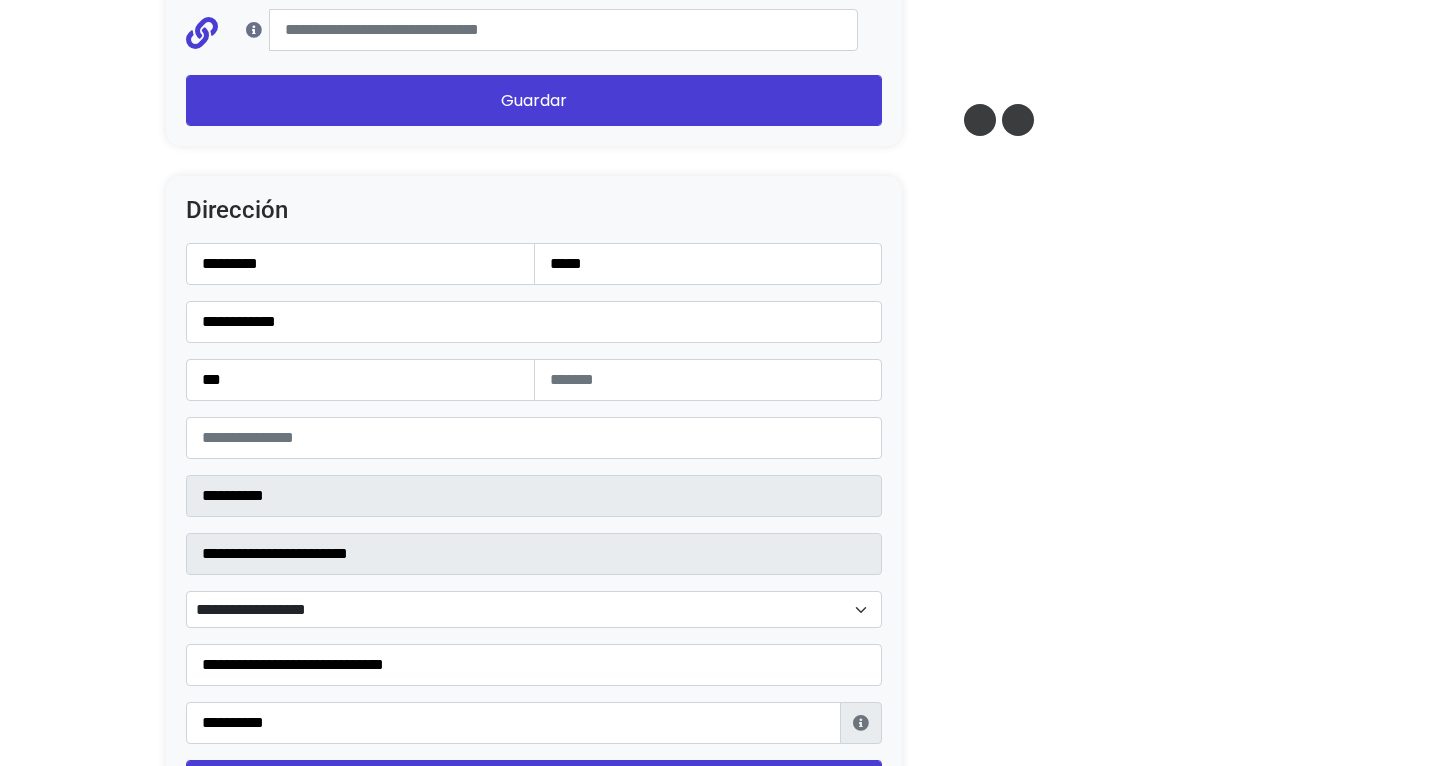 click on "**********" at bounding box center [534, 610] 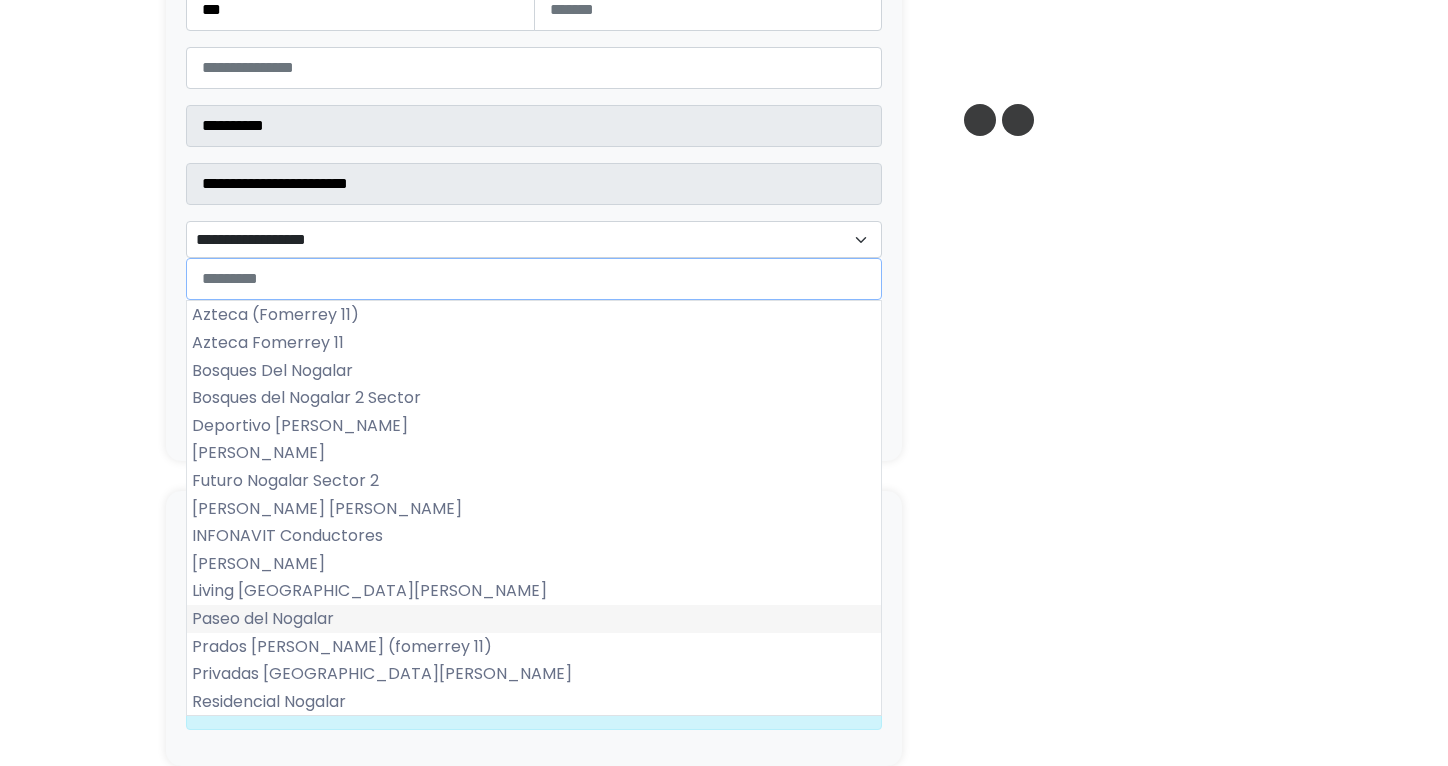 scroll, scrollTop: 2702, scrollLeft: 0, axis: vertical 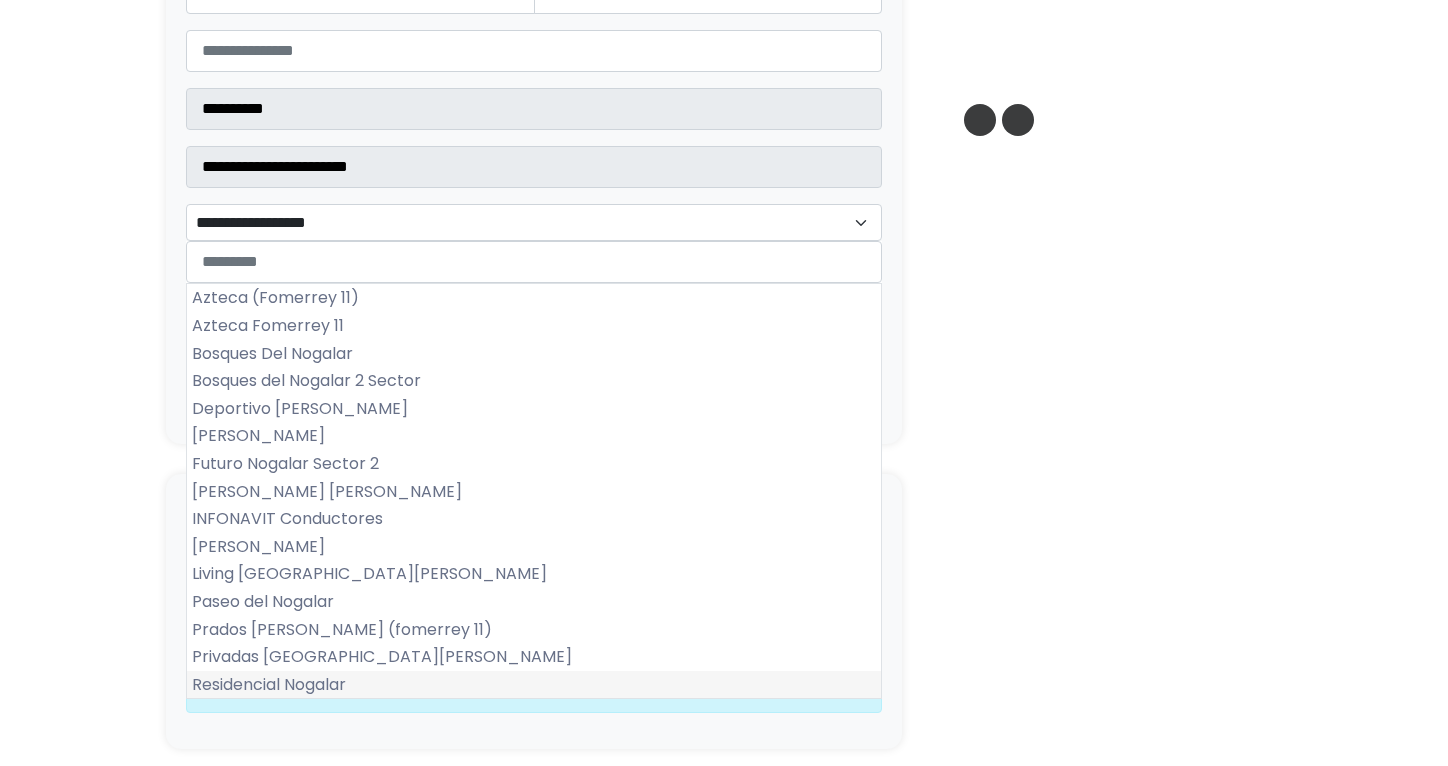 click on "Residencial Nogalar" at bounding box center (534, 685) 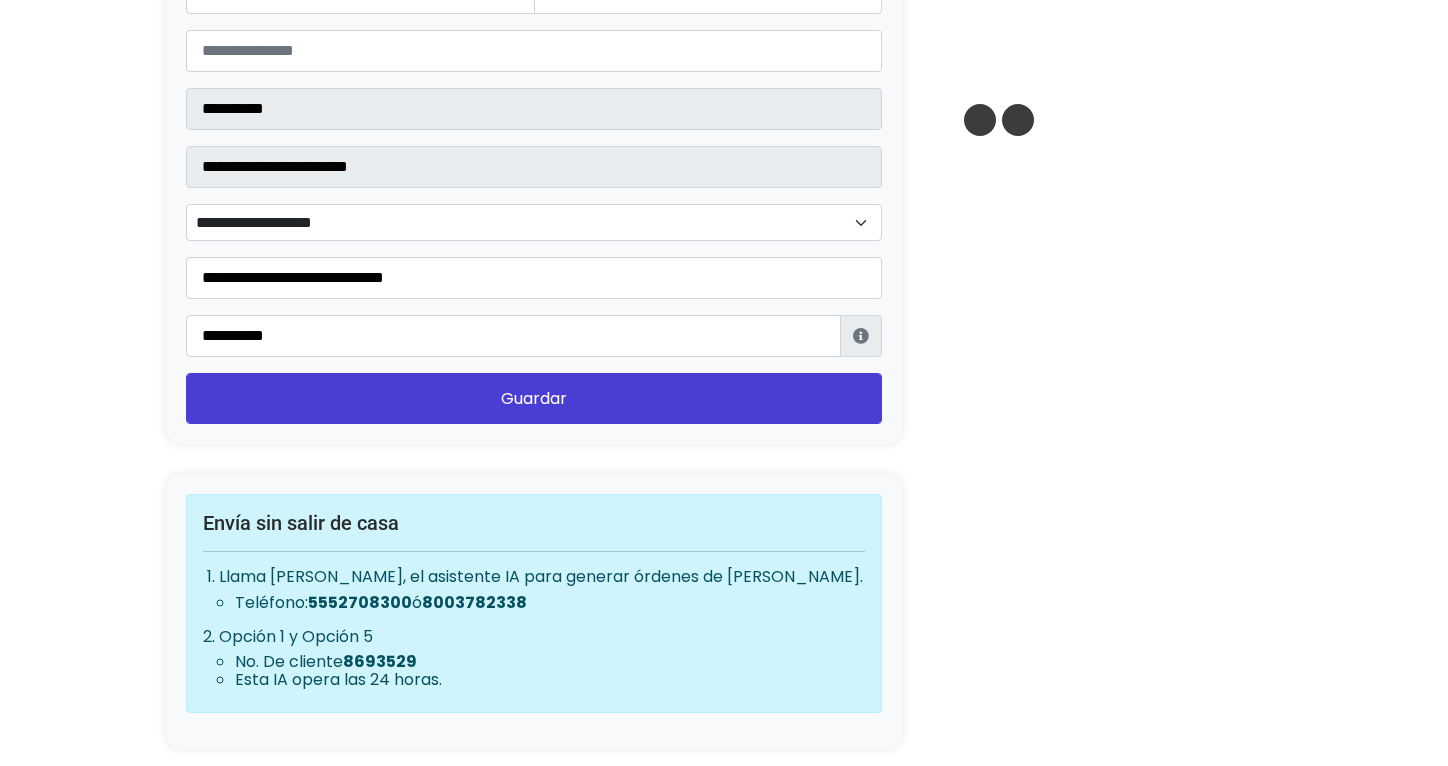 click on "Convierte tu oferta para desbloquear esta acción
ACTUAL
Plan gratuito
5 ventas sin costo al mes
✅  Ventas limitadas
❌  Renovación de guías
❌  Reviews
❌  Guías al instante
RECOMENDADO" at bounding box center (724, -920) 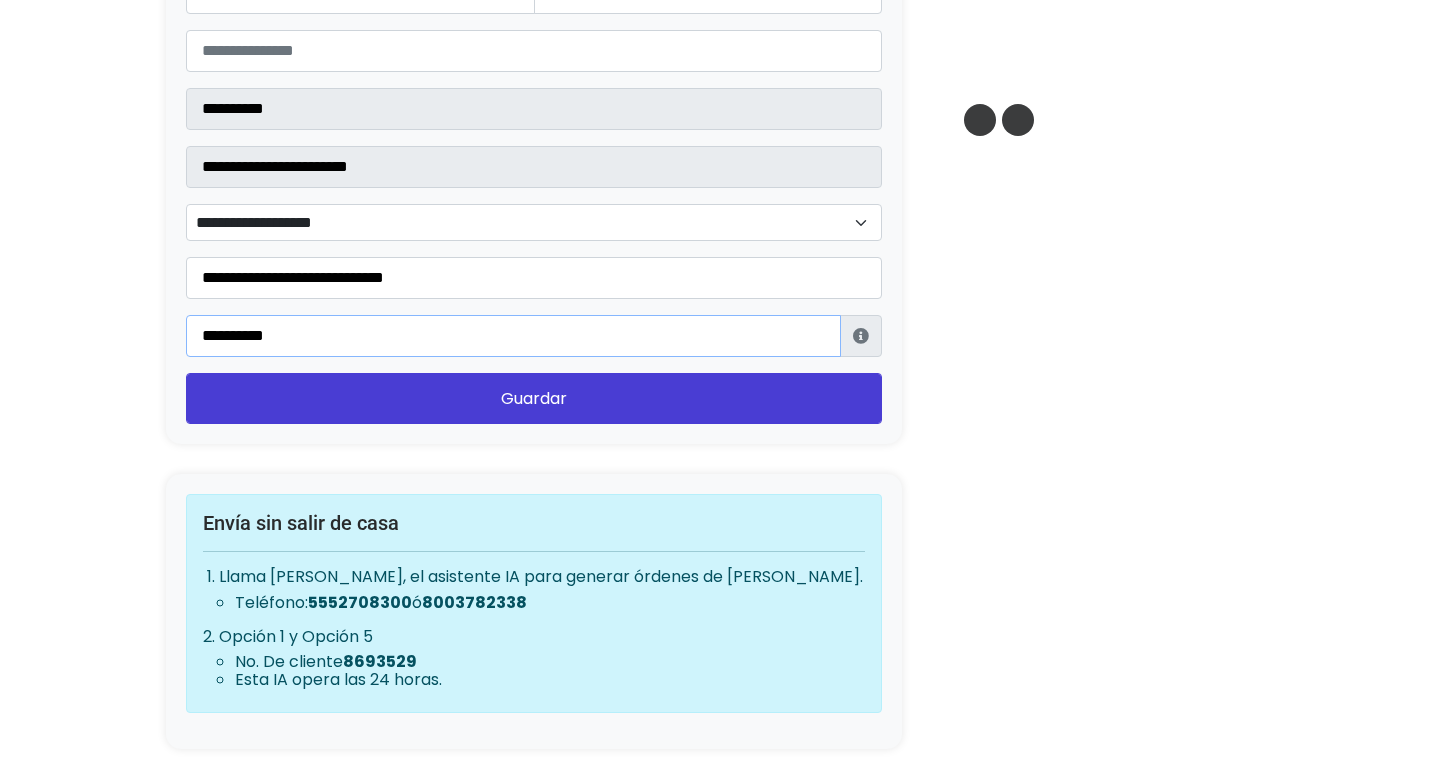 drag, startPoint x: 301, startPoint y: 329, endPoint x: 157, endPoint y: 322, distance: 144.17004 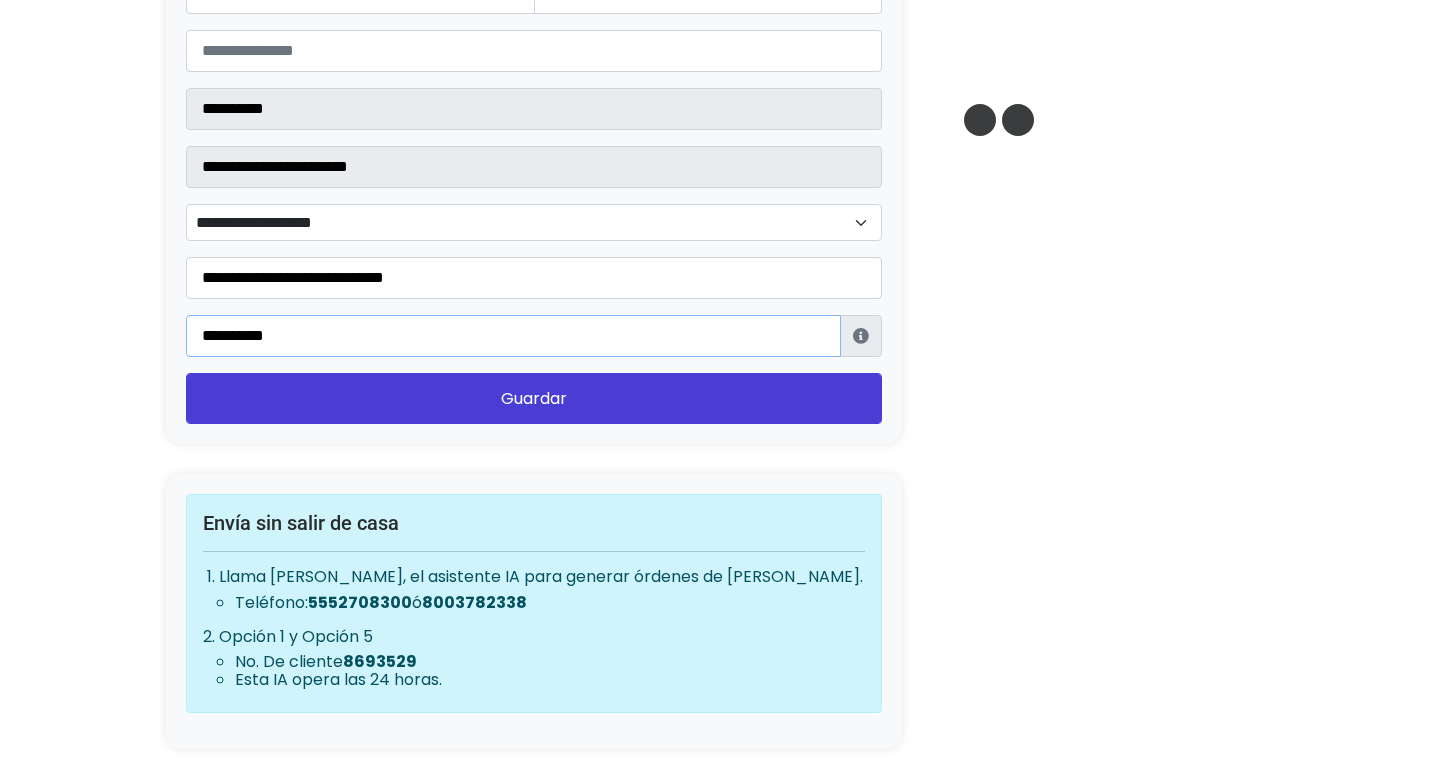 type on "**********" 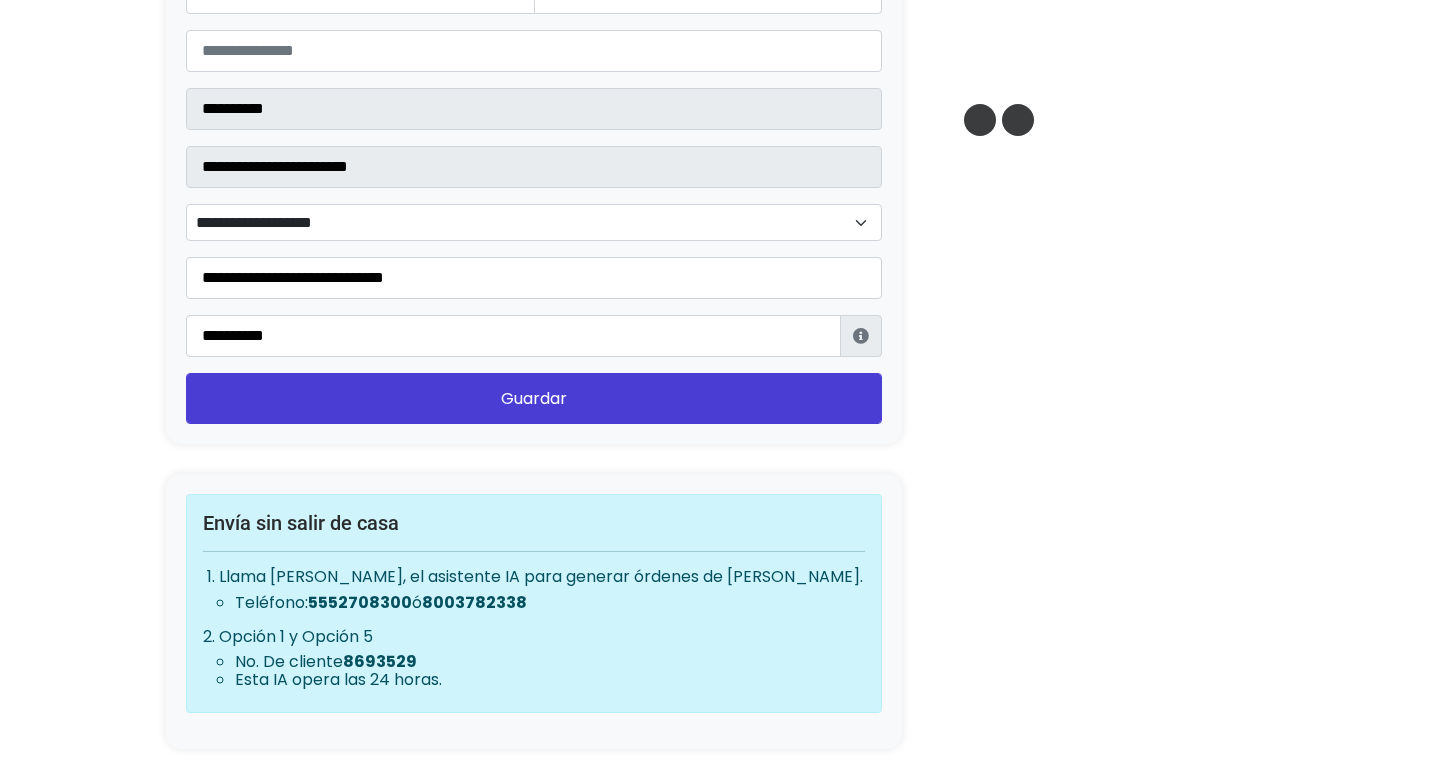 click on "Convierte tu oferta para desbloquear esta acción
ACTUAL
Plan gratuito
5 ventas sin costo al mes
✅  Ventas limitadas
❌  Renovación de guías
❌  Reviews
❌  Guías al instante
RECOMENDADO" at bounding box center (724, -920) 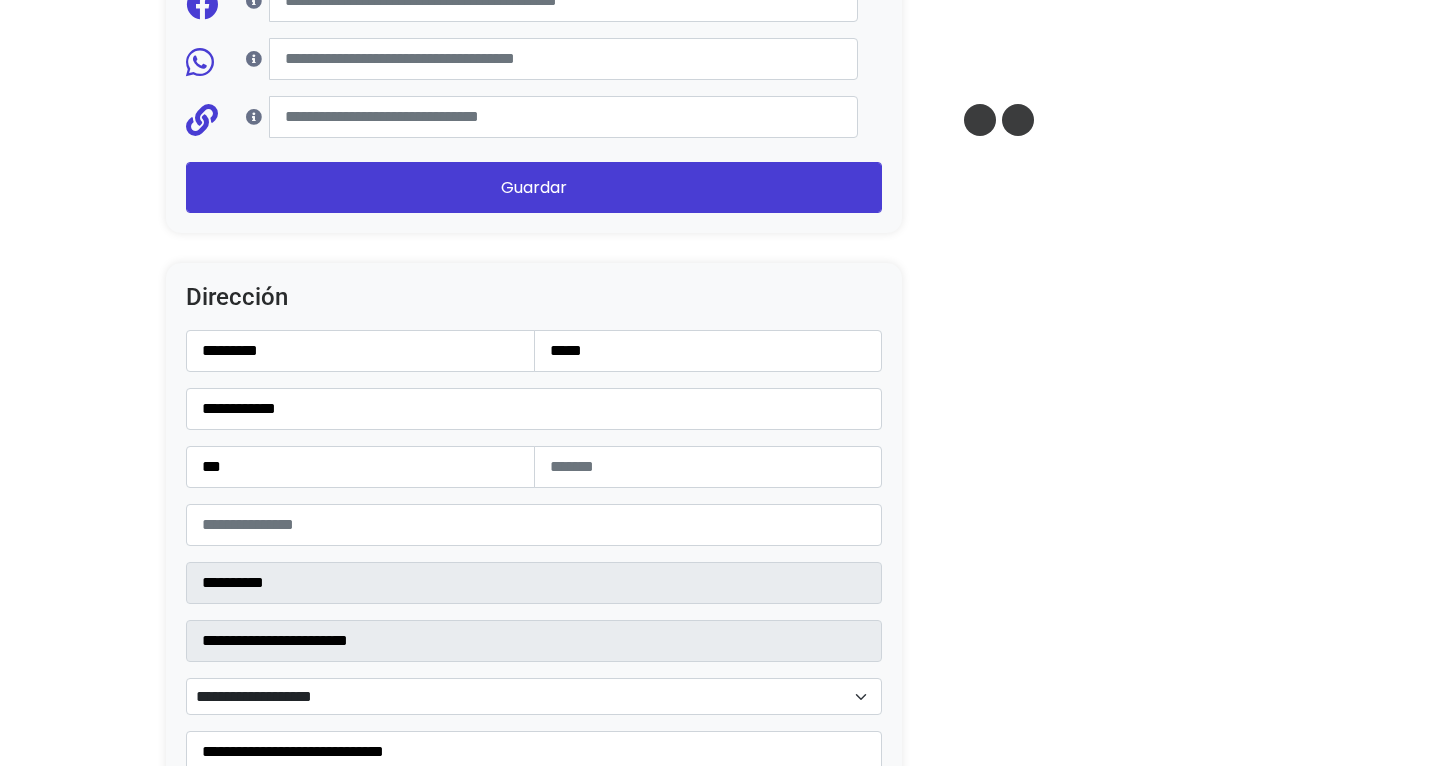 scroll, scrollTop: 2196, scrollLeft: 0, axis: vertical 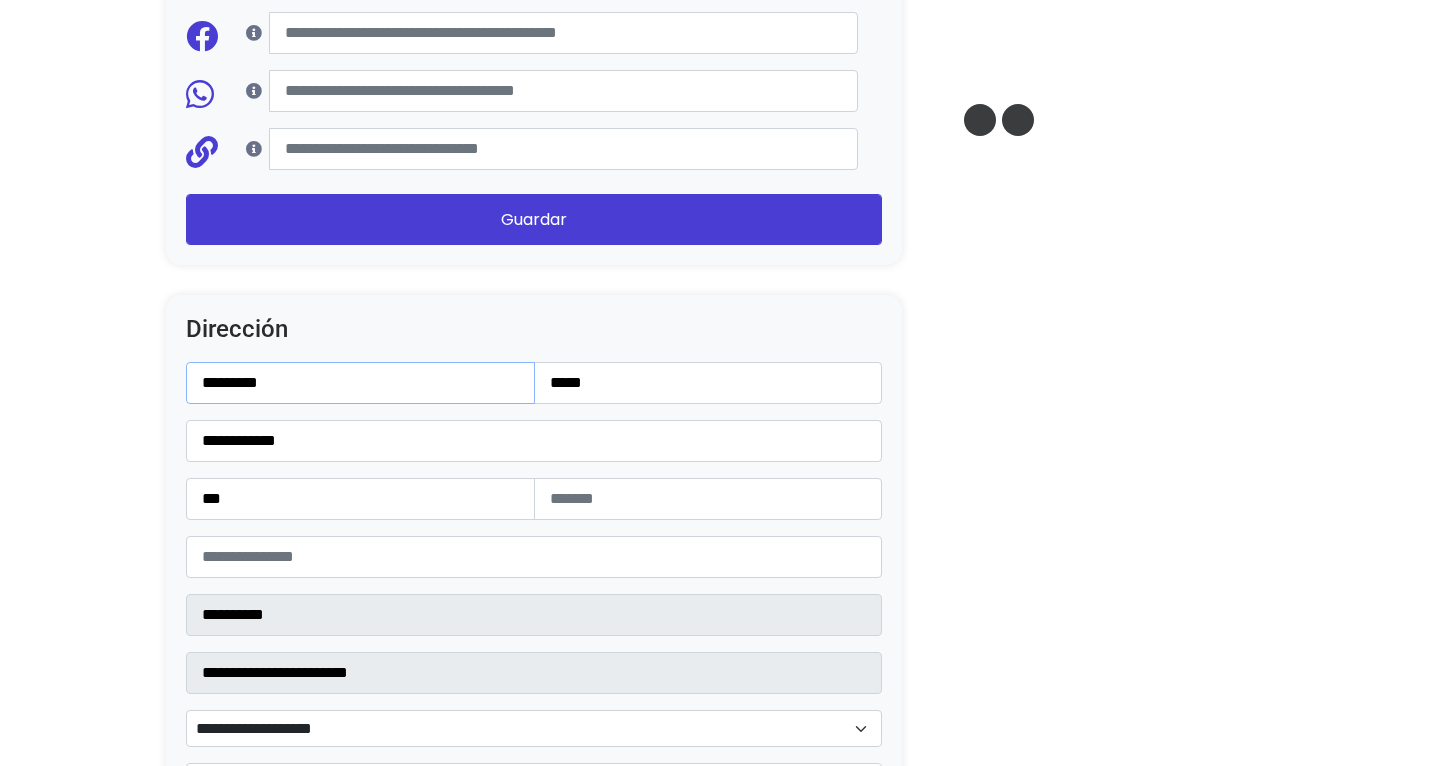 drag, startPoint x: 358, startPoint y: 363, endPoint x: 145, endPoint y: 370, distance: 213.11499 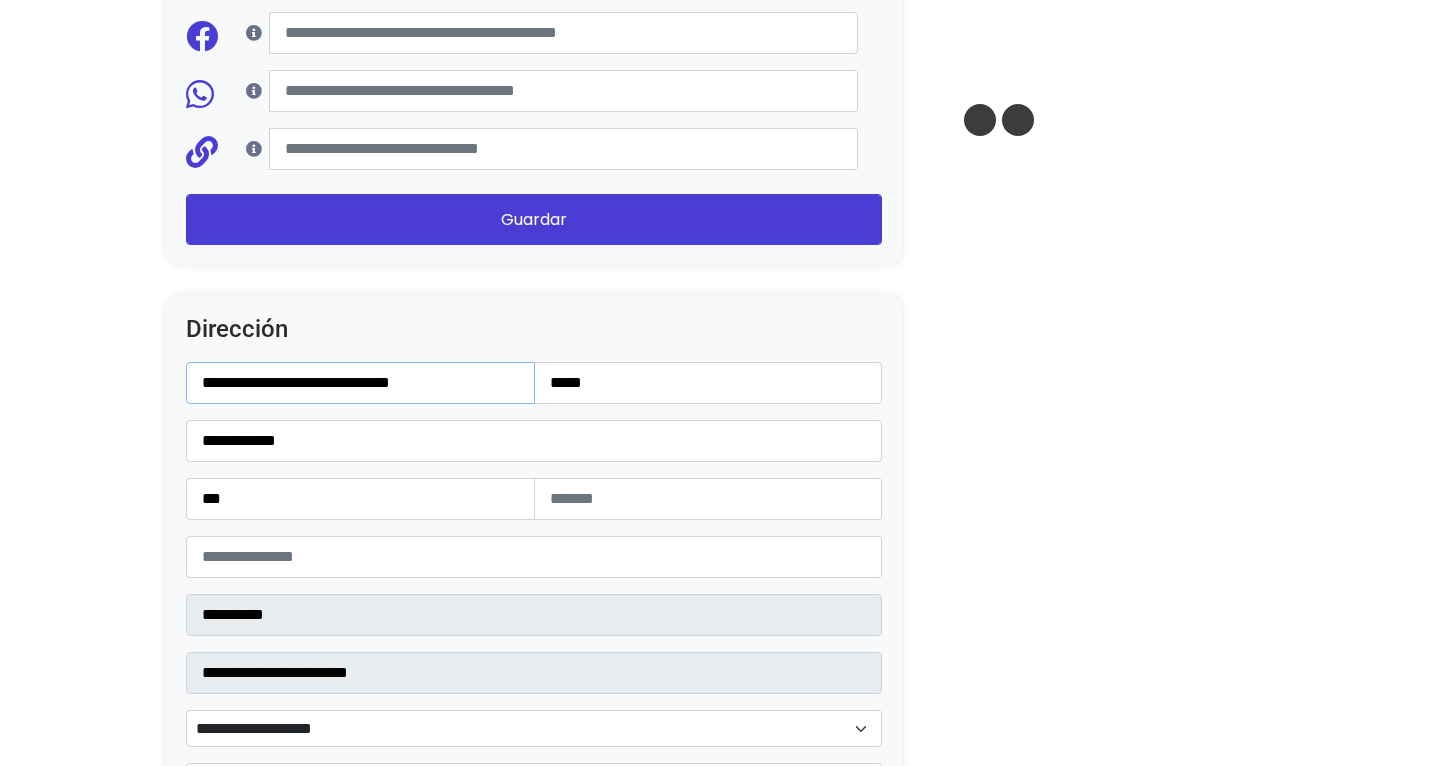 drag, startPoint x: 488, startPoint y: 366, endPoint x: 328, endPoint y: 376, distance: 160.3122 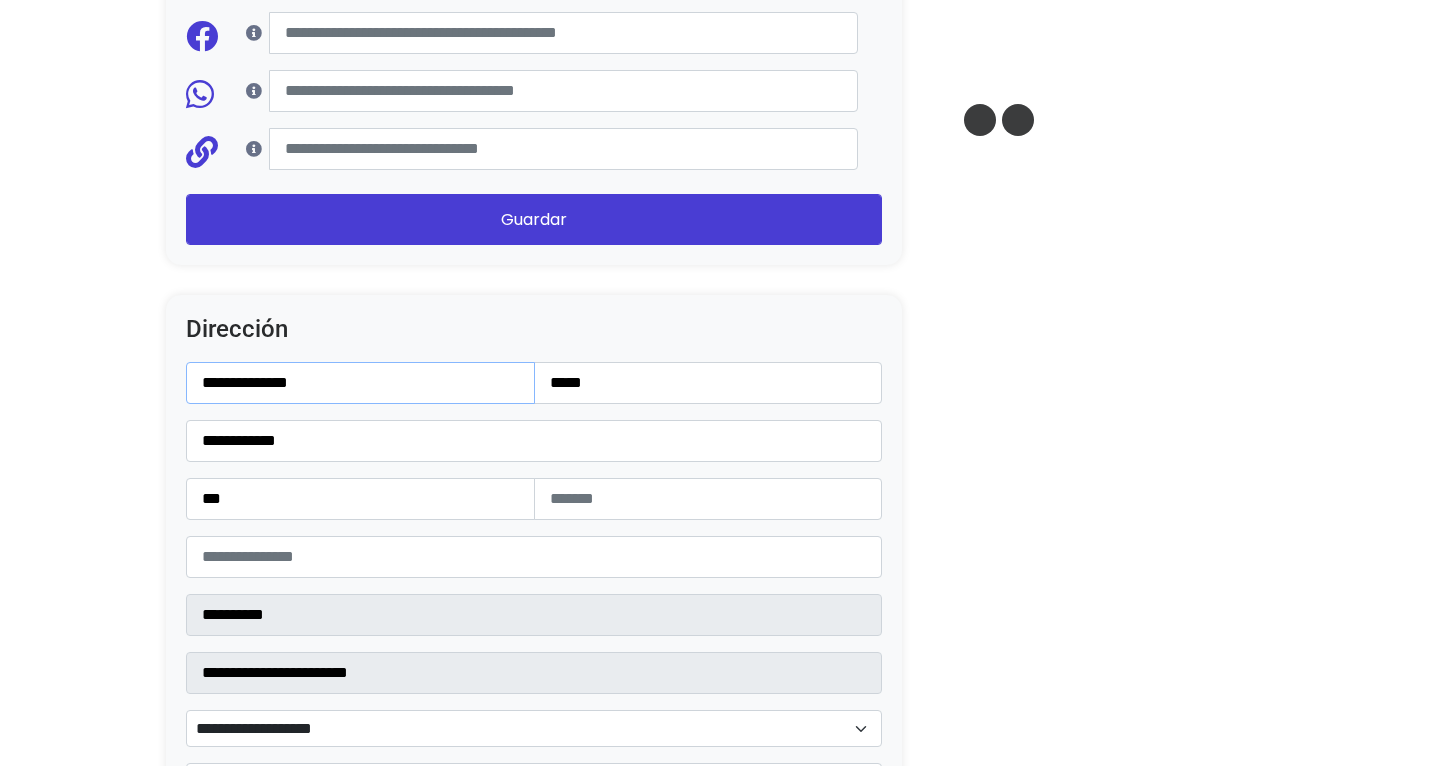 type on "**********" 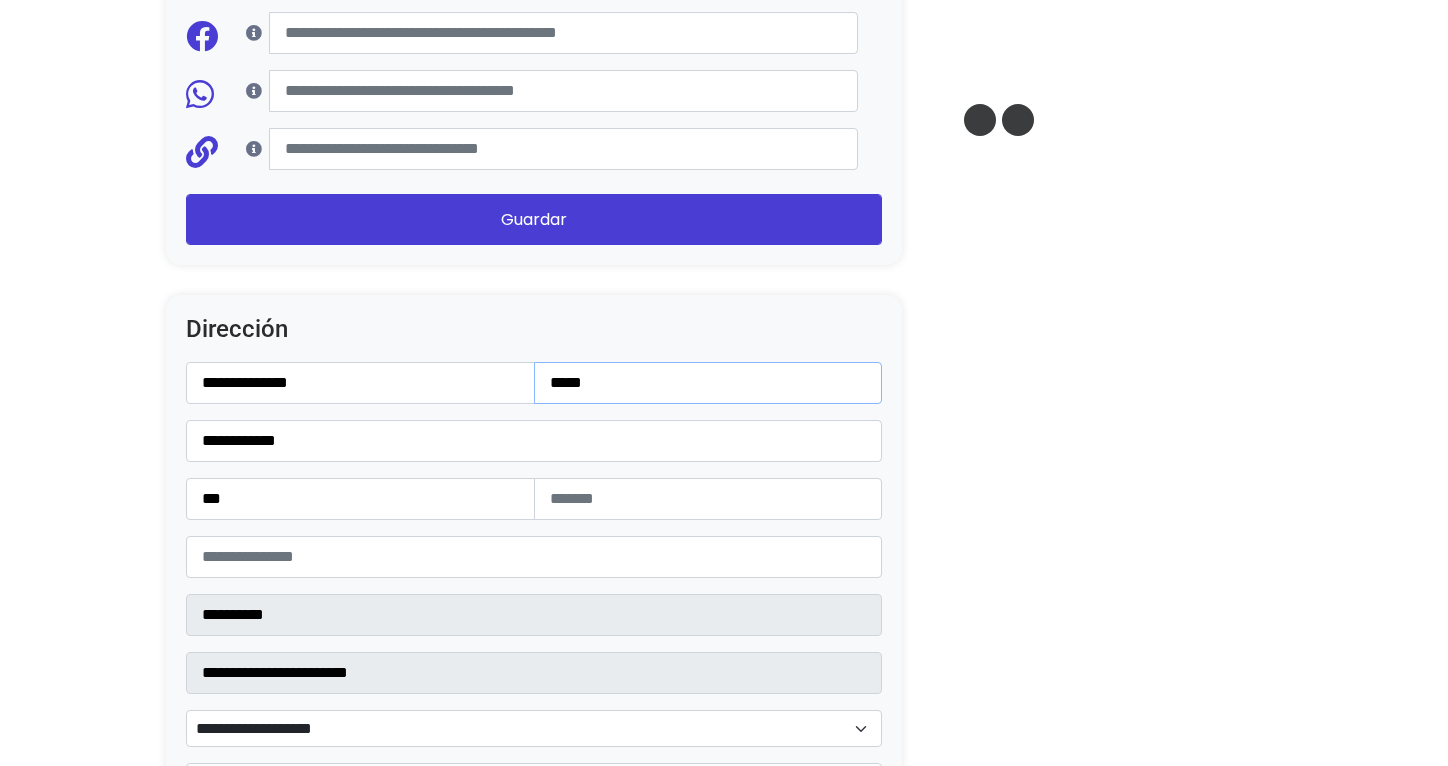 drag, startPoint x: 662, startPoint y: 374, endPoint x: 418, endPoint y: 369, distance: 244.05122 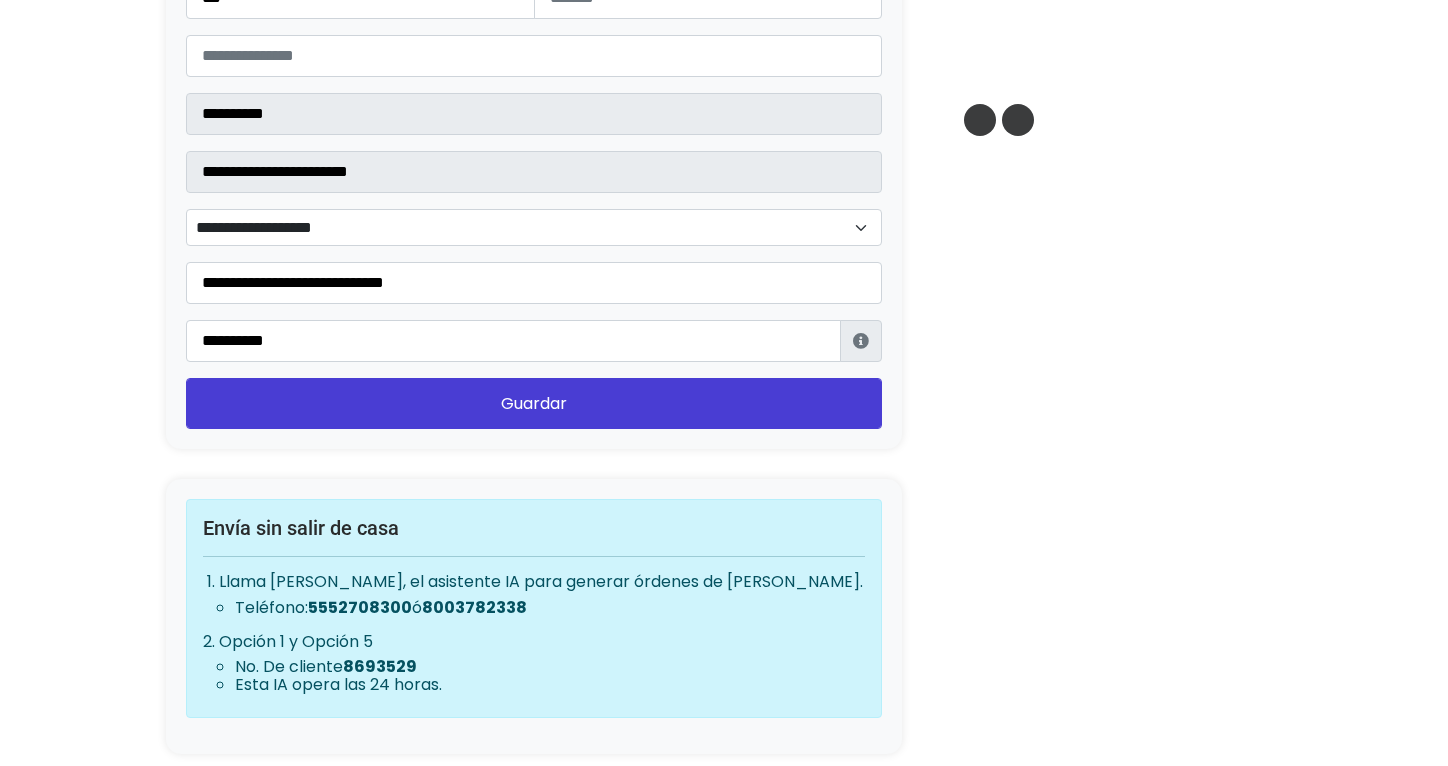scroll, scrollTop: 2702, scrollLeft: 0, axis: vertical 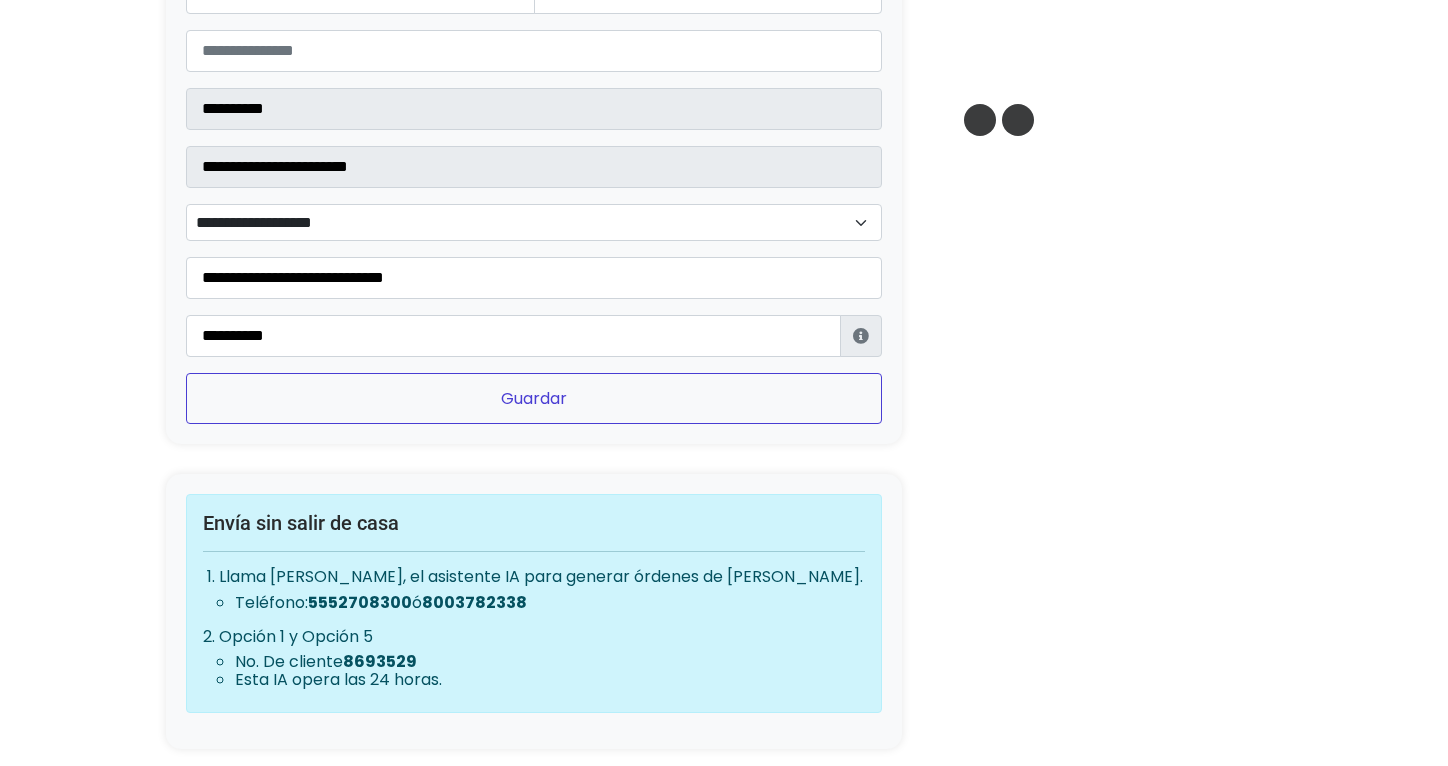 type on "**********" 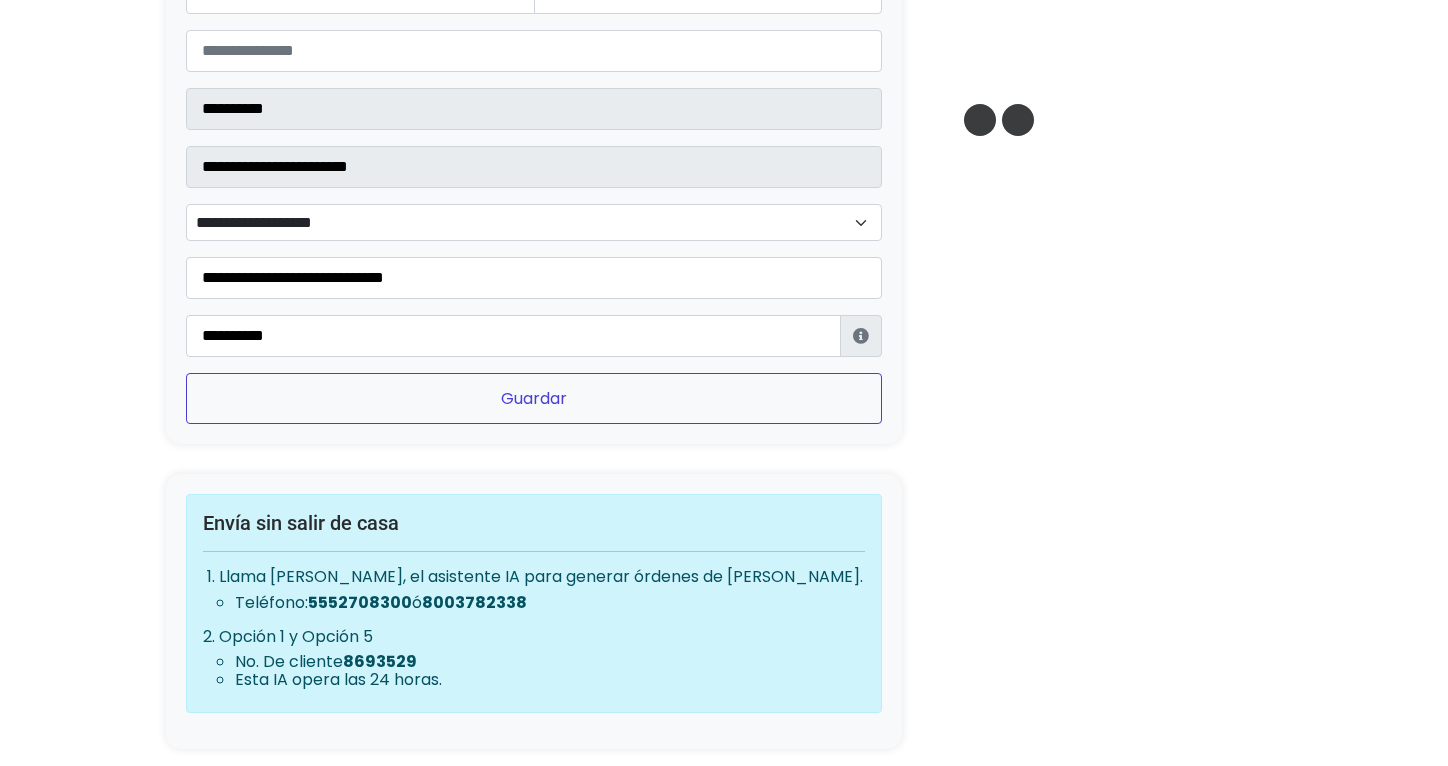 click on "Guardar" at bounding box center (534, 398) 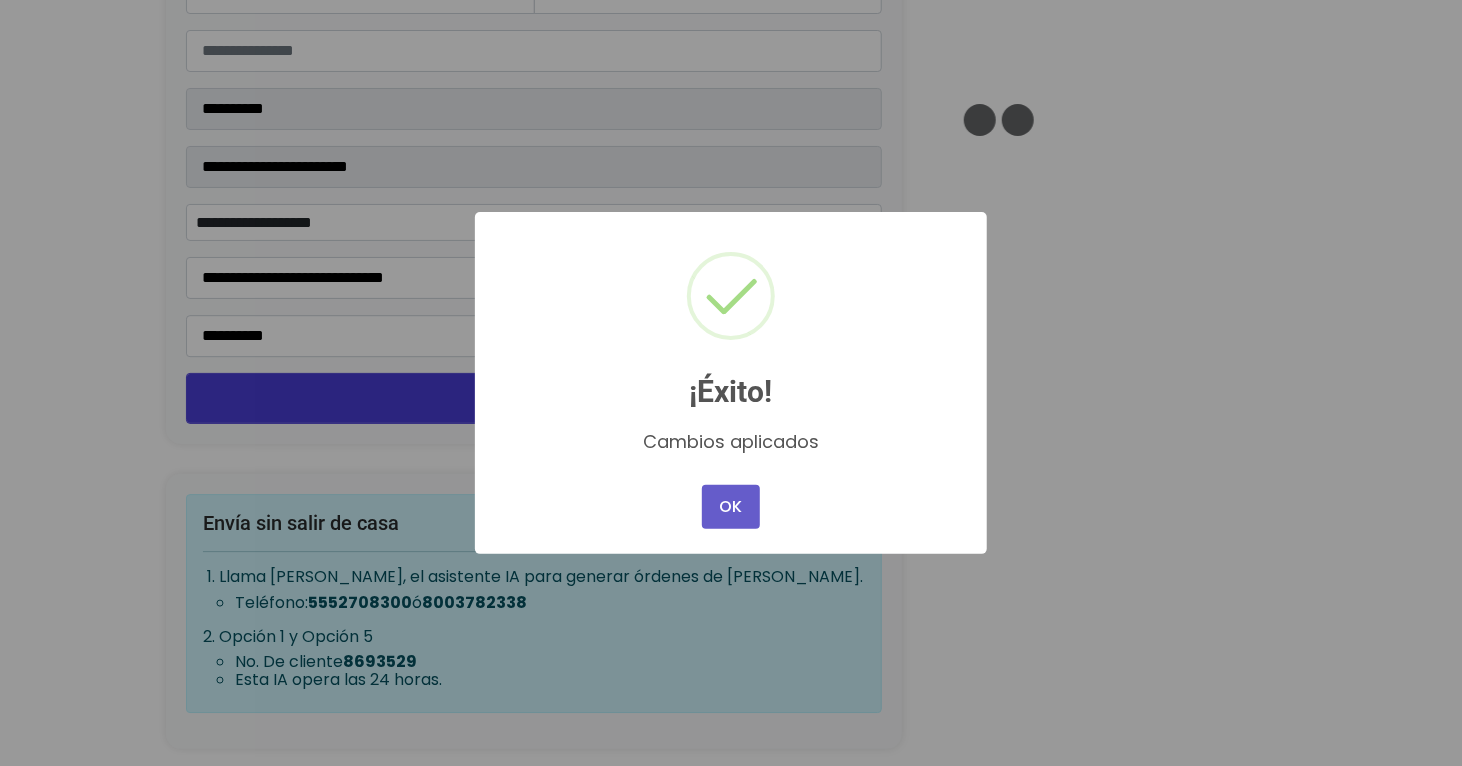 click on "OK" at bounding box center [731, 507] 